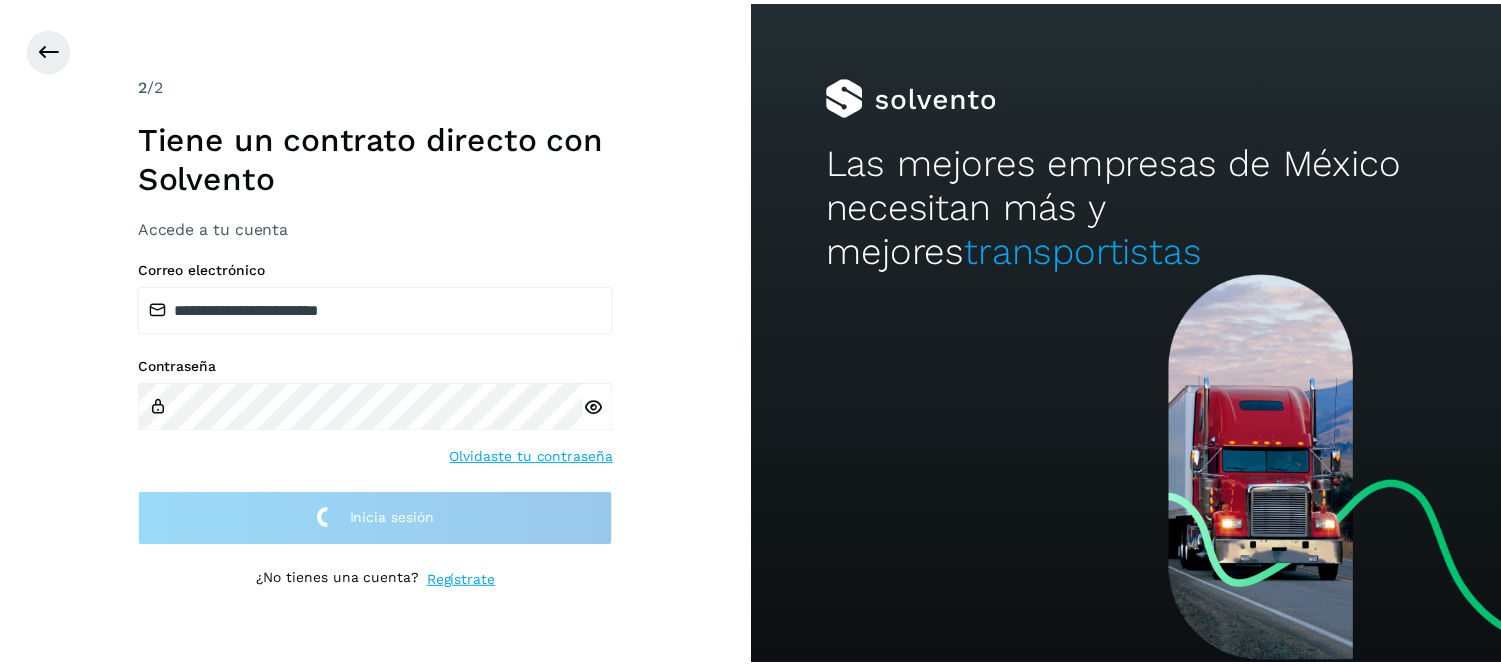 scroll, scrollTop: 0, scrollLeft: 0, axis: both 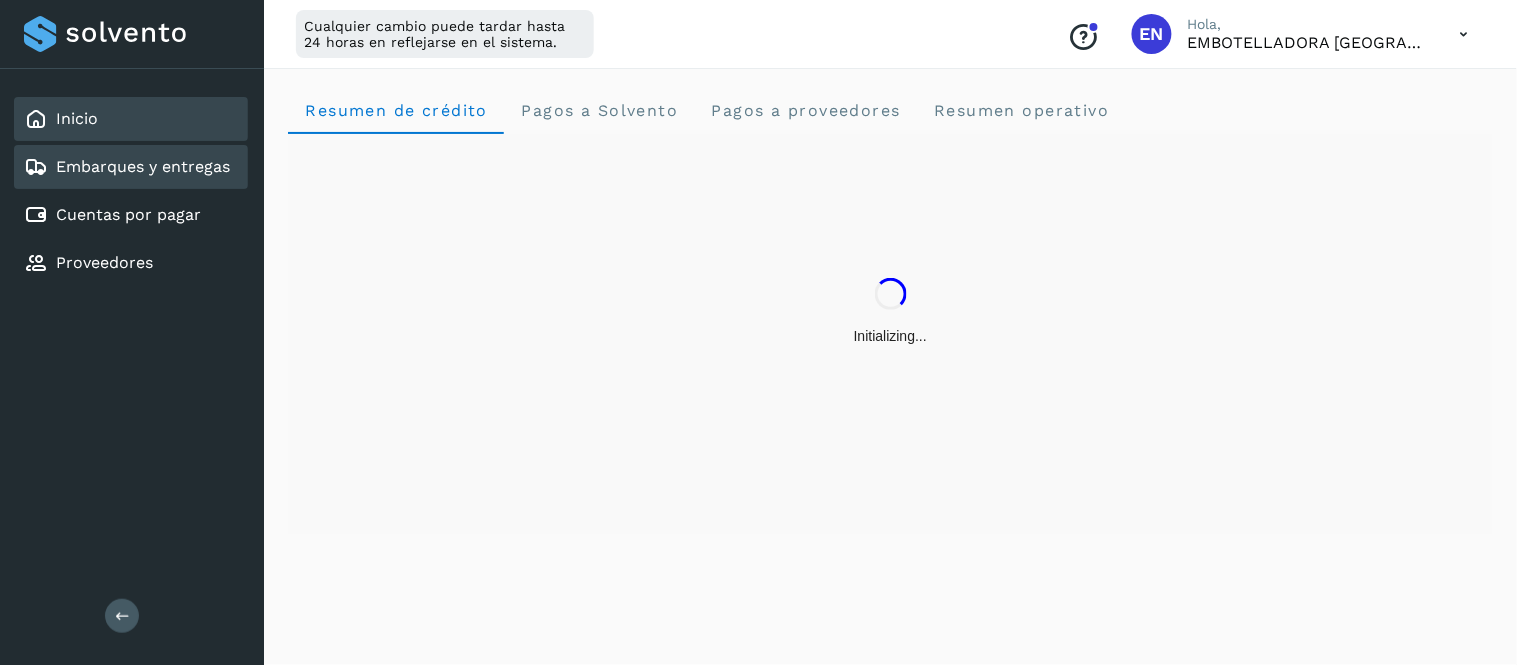 click on "Embarques y entregas" 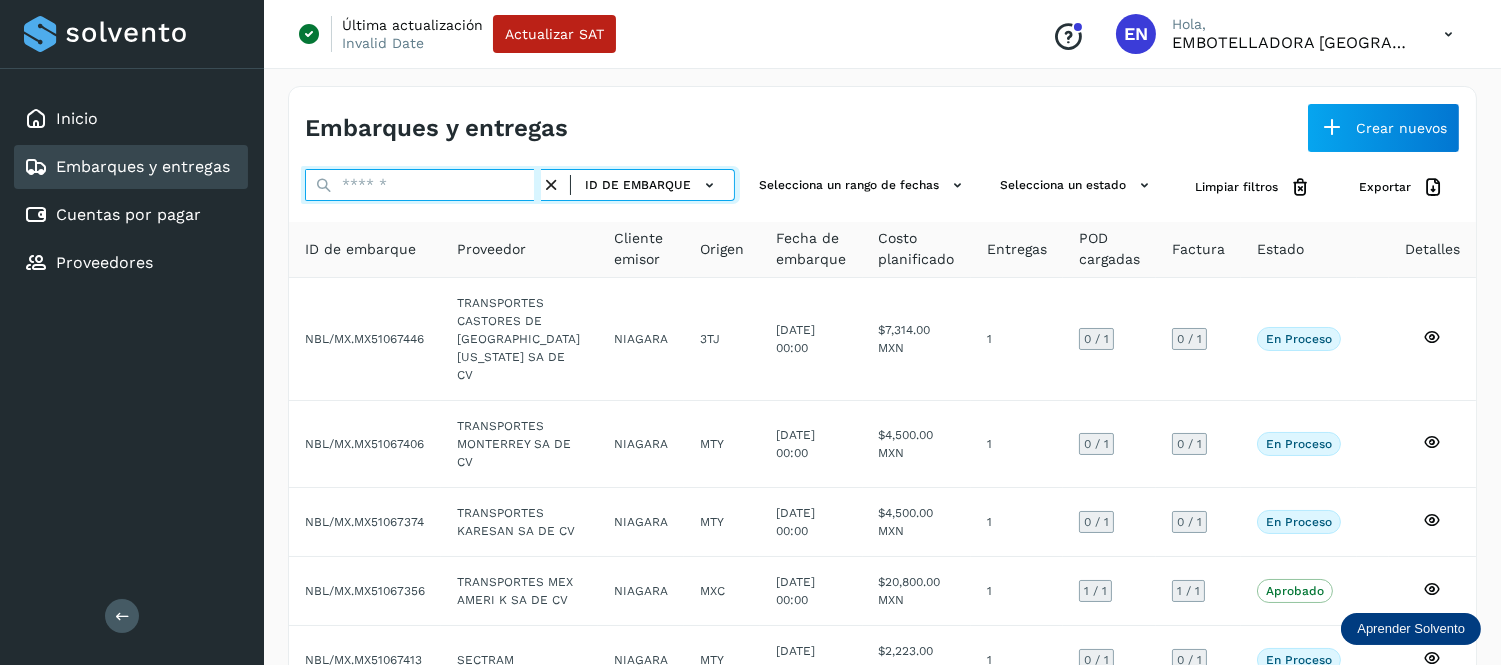 click at bounding box center [423, 185] 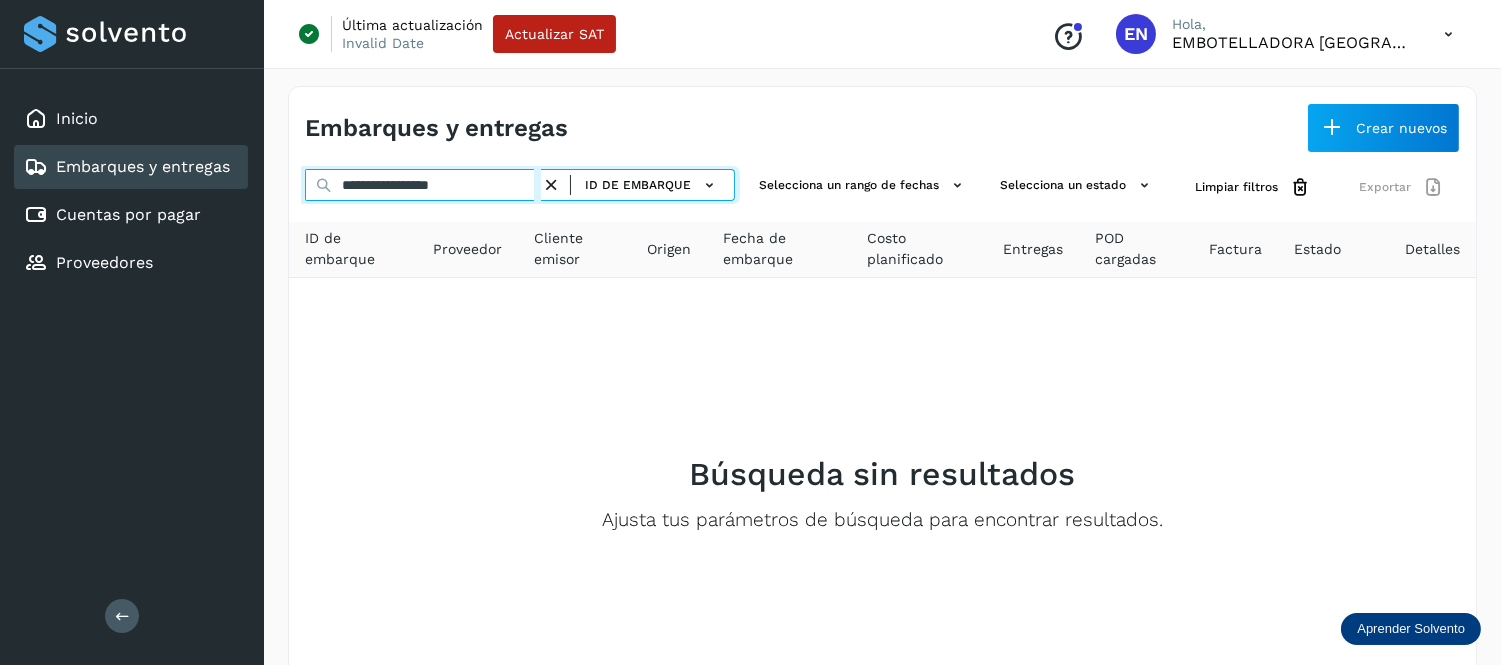 drag, startPoint x: 511, startPoint y: 184, endPoint x: 267, endPoint y: 206, distance: 244.98979 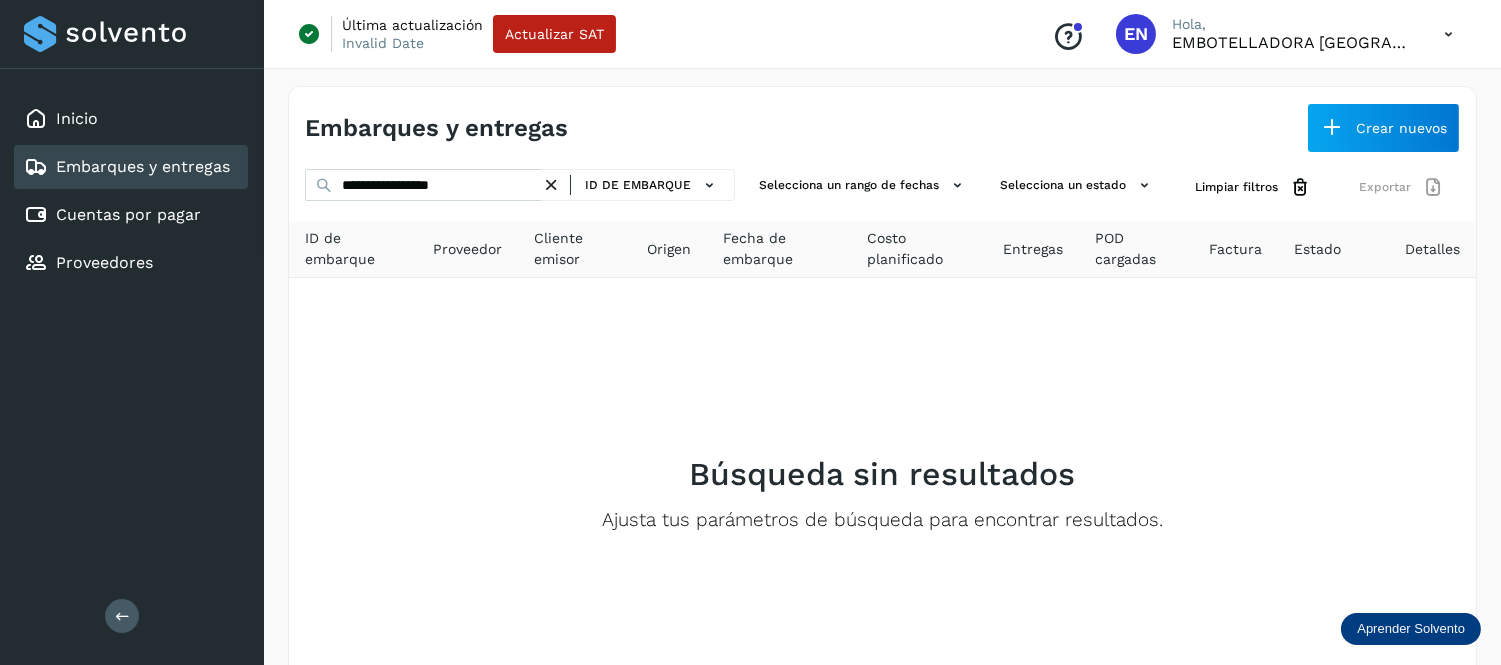 click at bounding box center [551, 185] 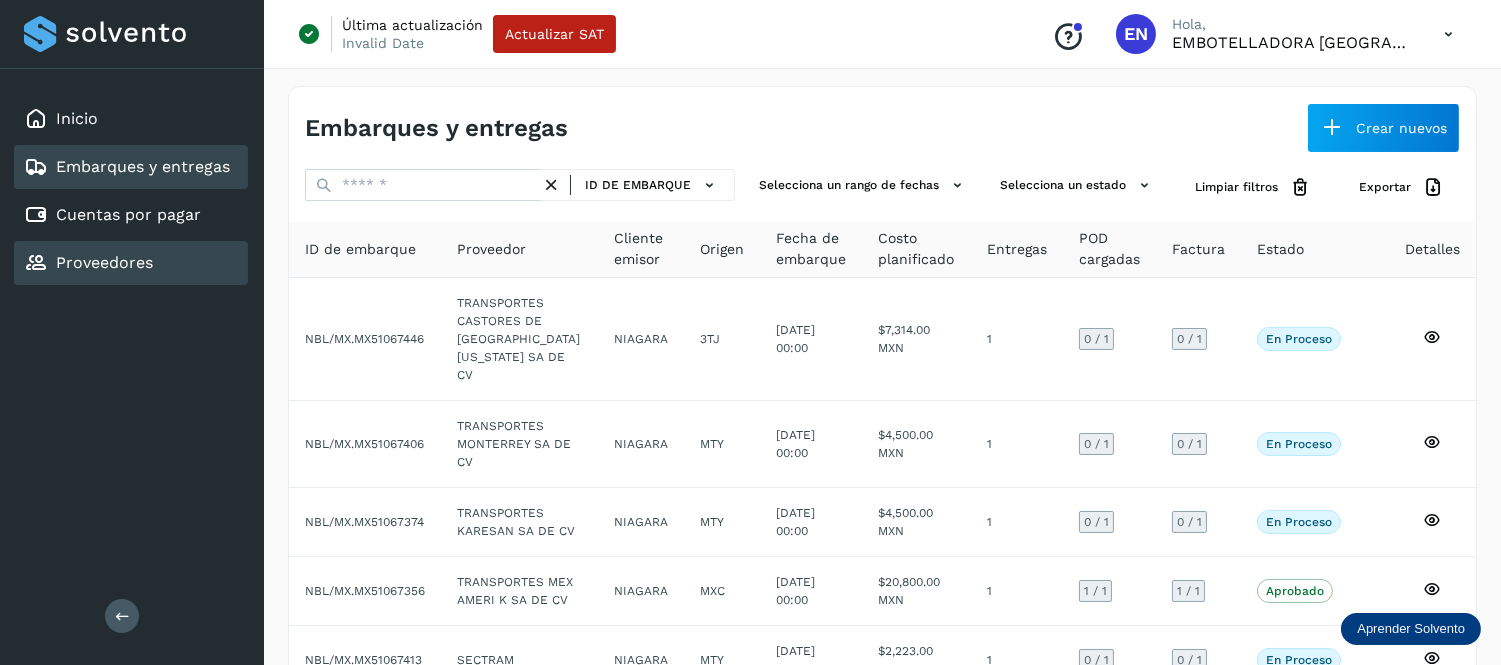 click on "Proveedores" at bounding box center (104, 262) 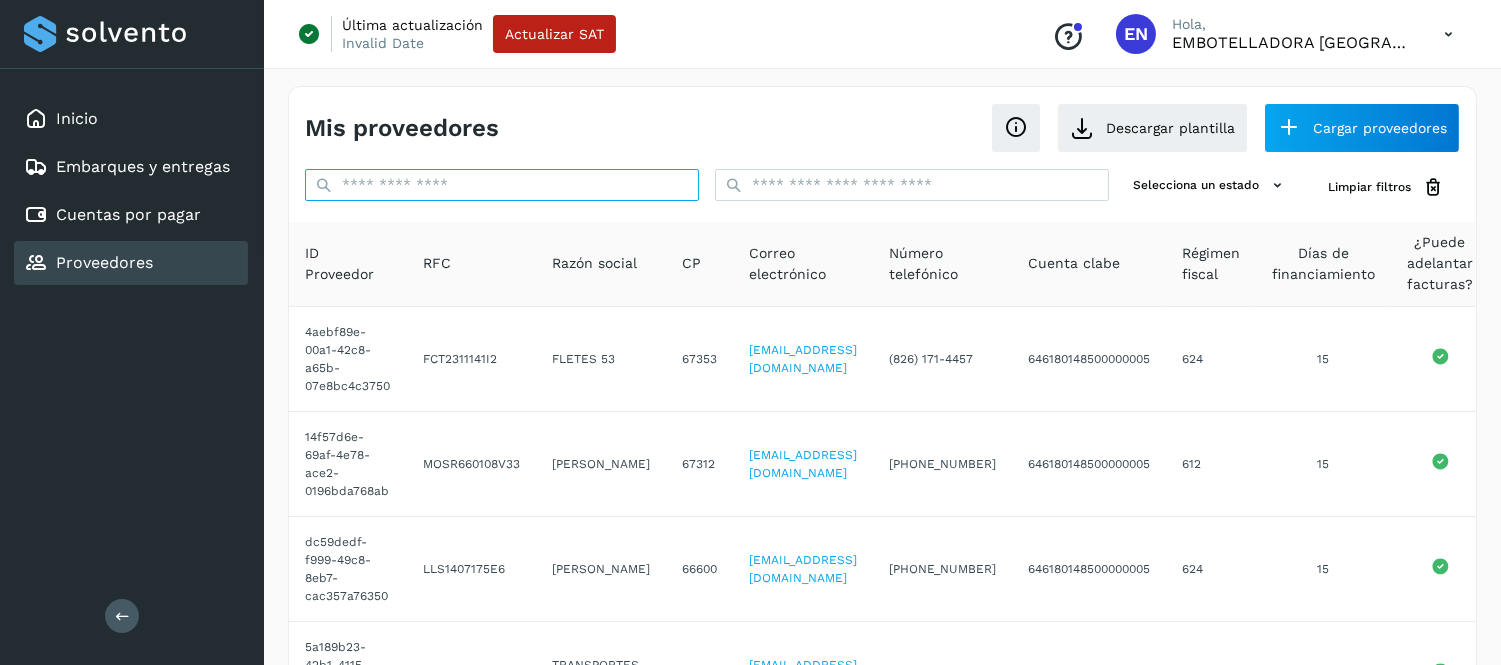click at bounding box center (502, 185) 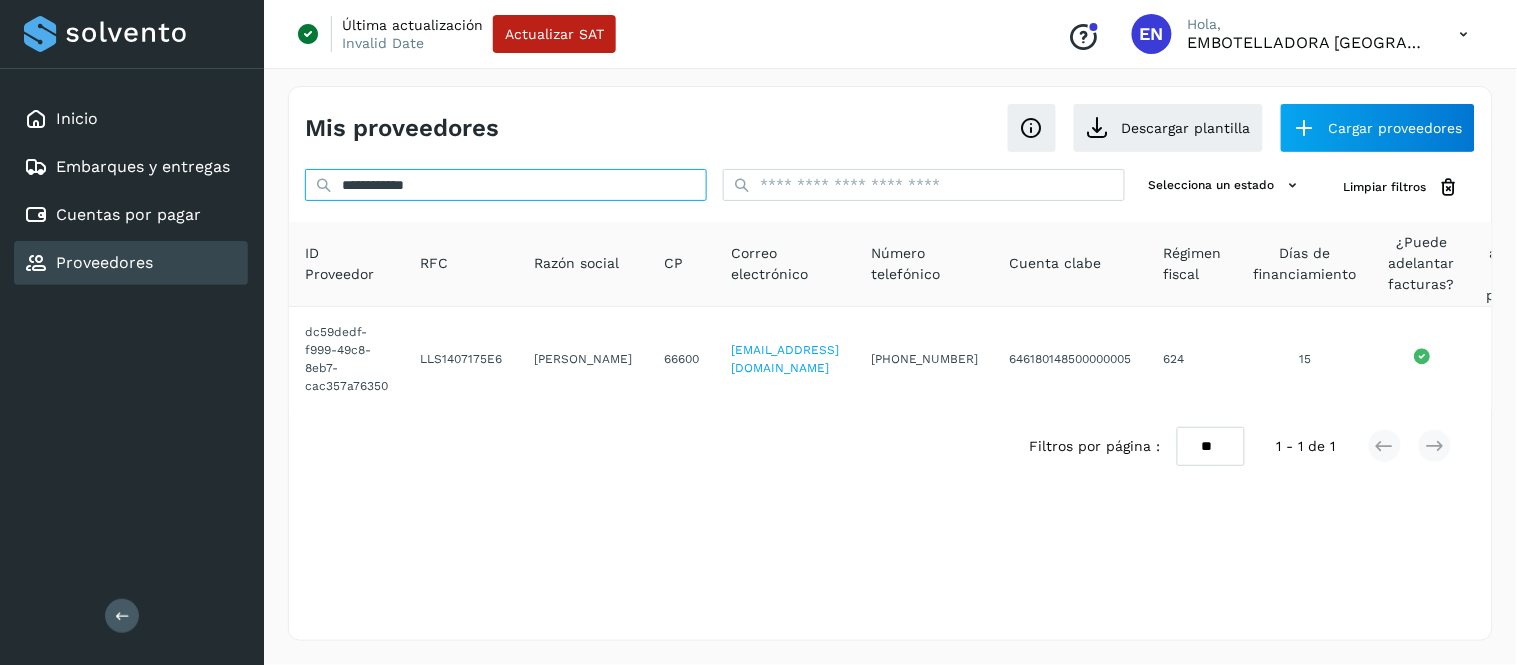 type on "**********" 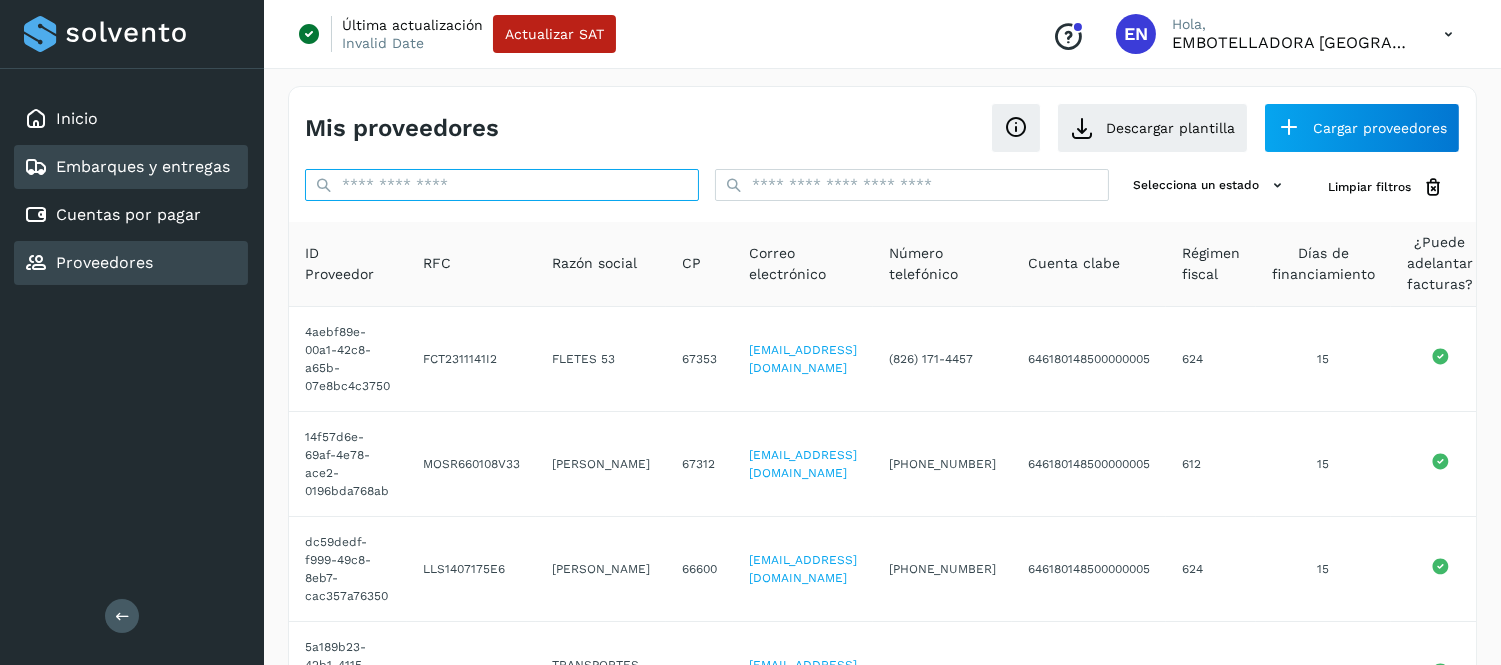 type 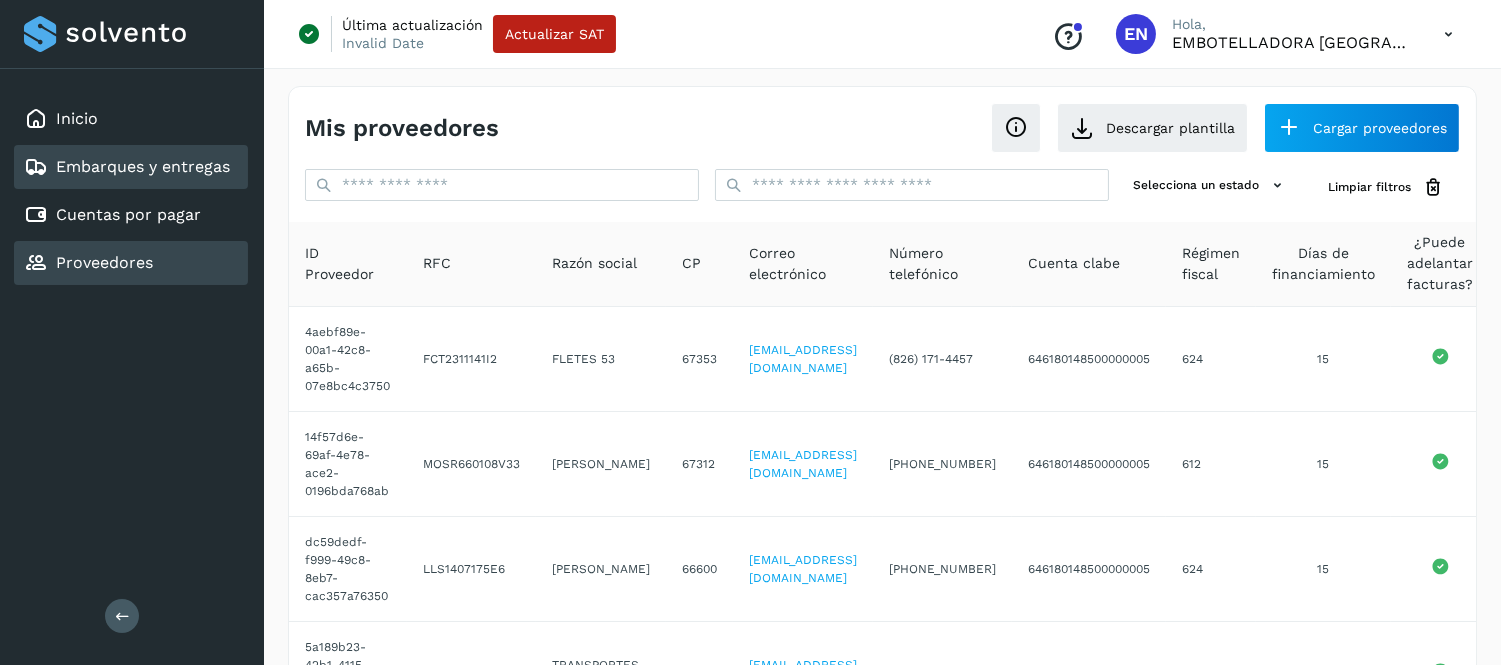 click on "Embarques y entregas" 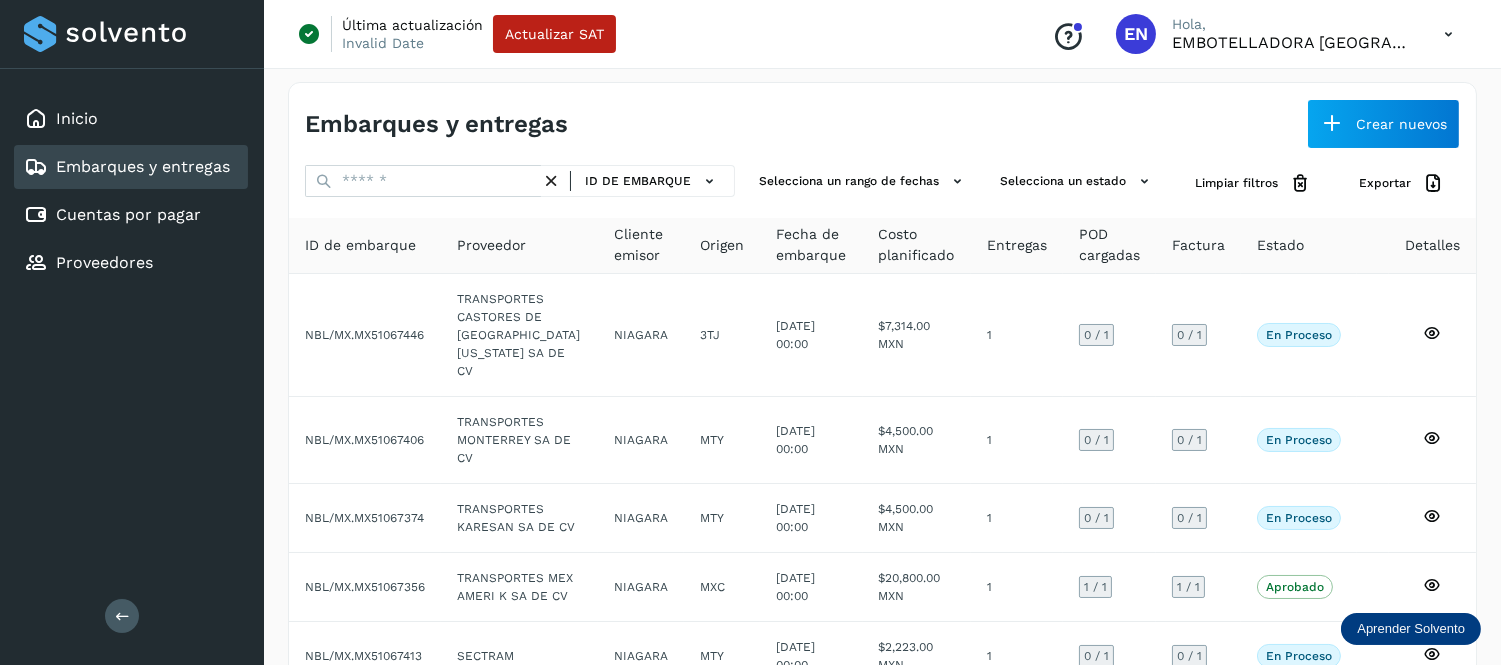 scroll, scrollTop: 0, scrollLeft: 0, axis: both 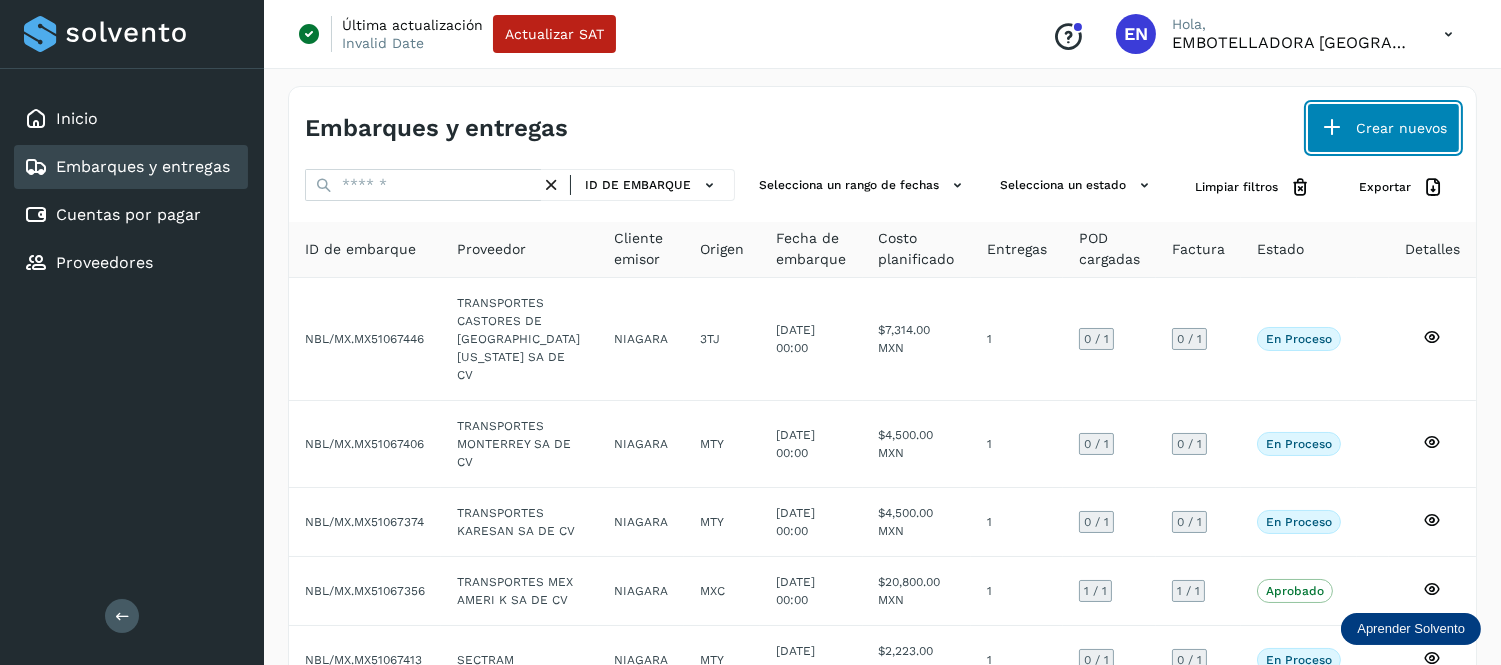 click on "Crear nuevos" at bounding box center [1383, 128] 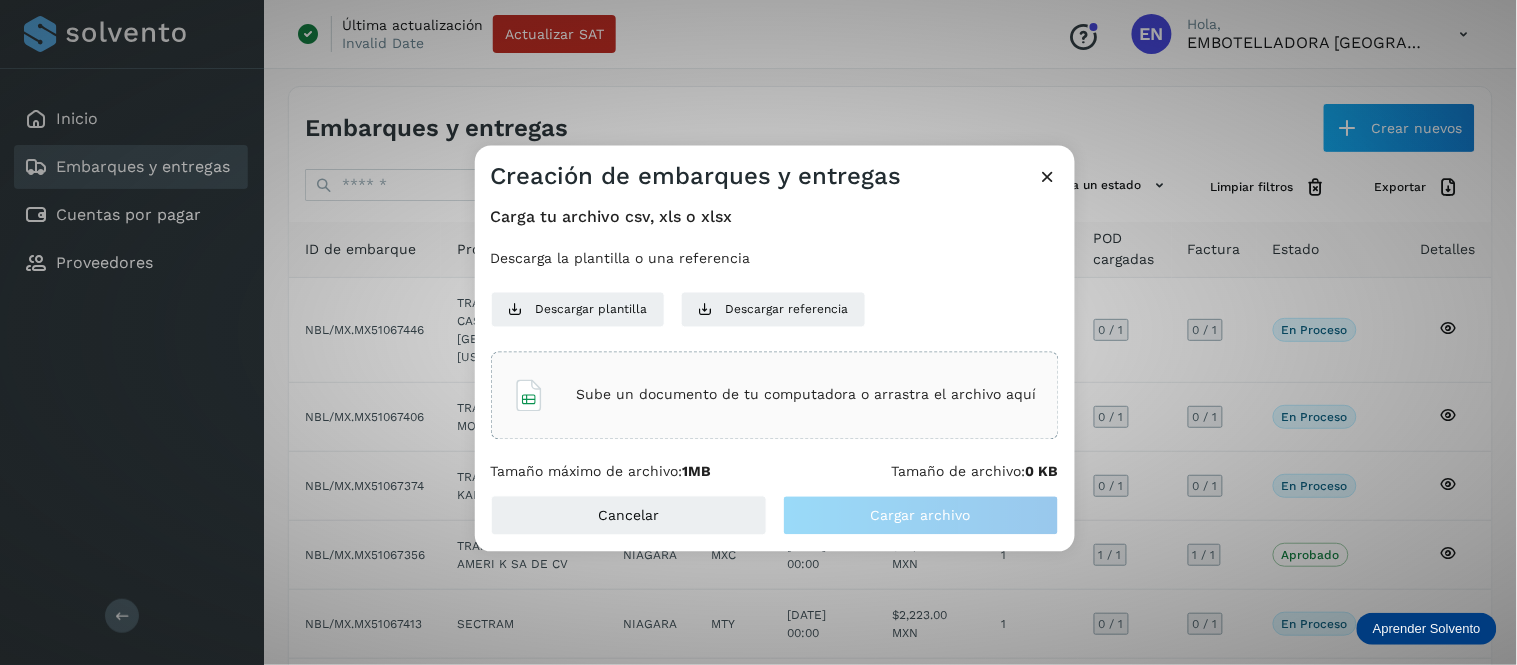 click on "Sube un documento de tu computadora o arrastra el archivo aquí" at bounding box center (807, 395) 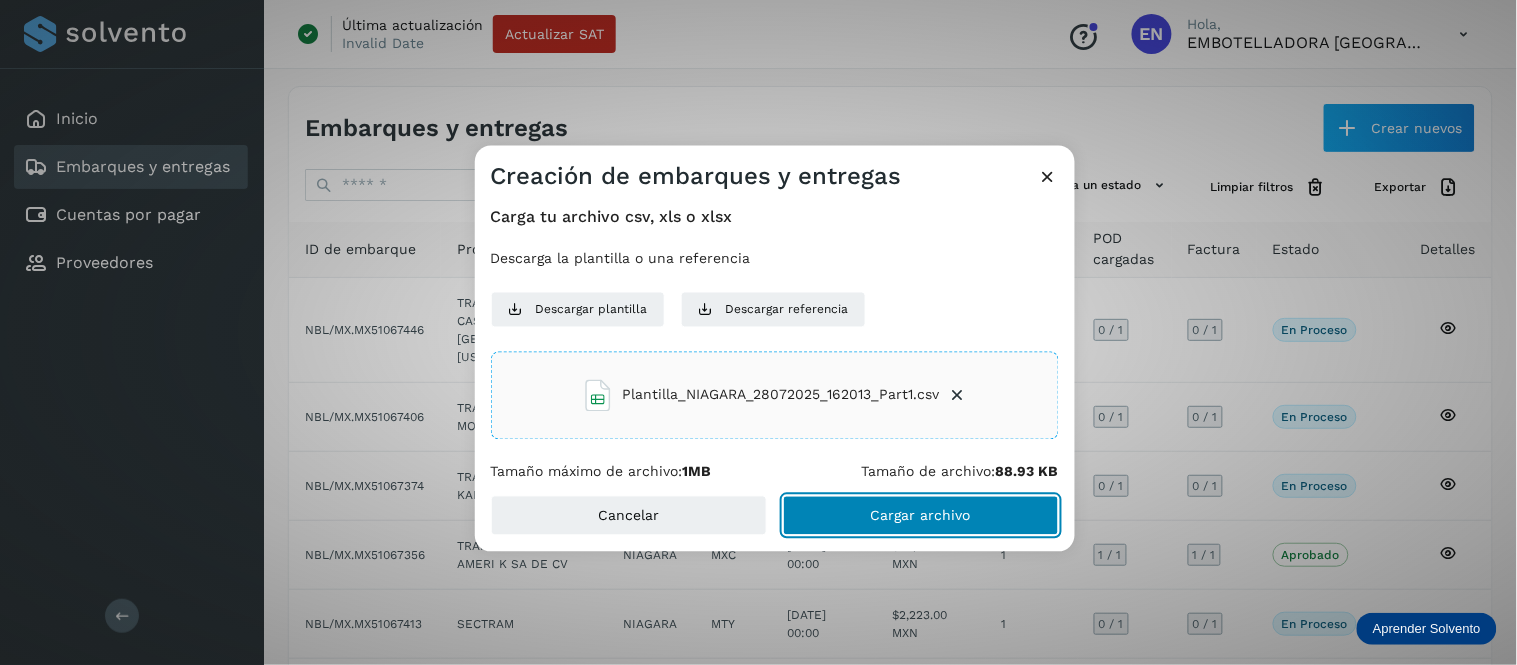 click on "Cargar archivo" 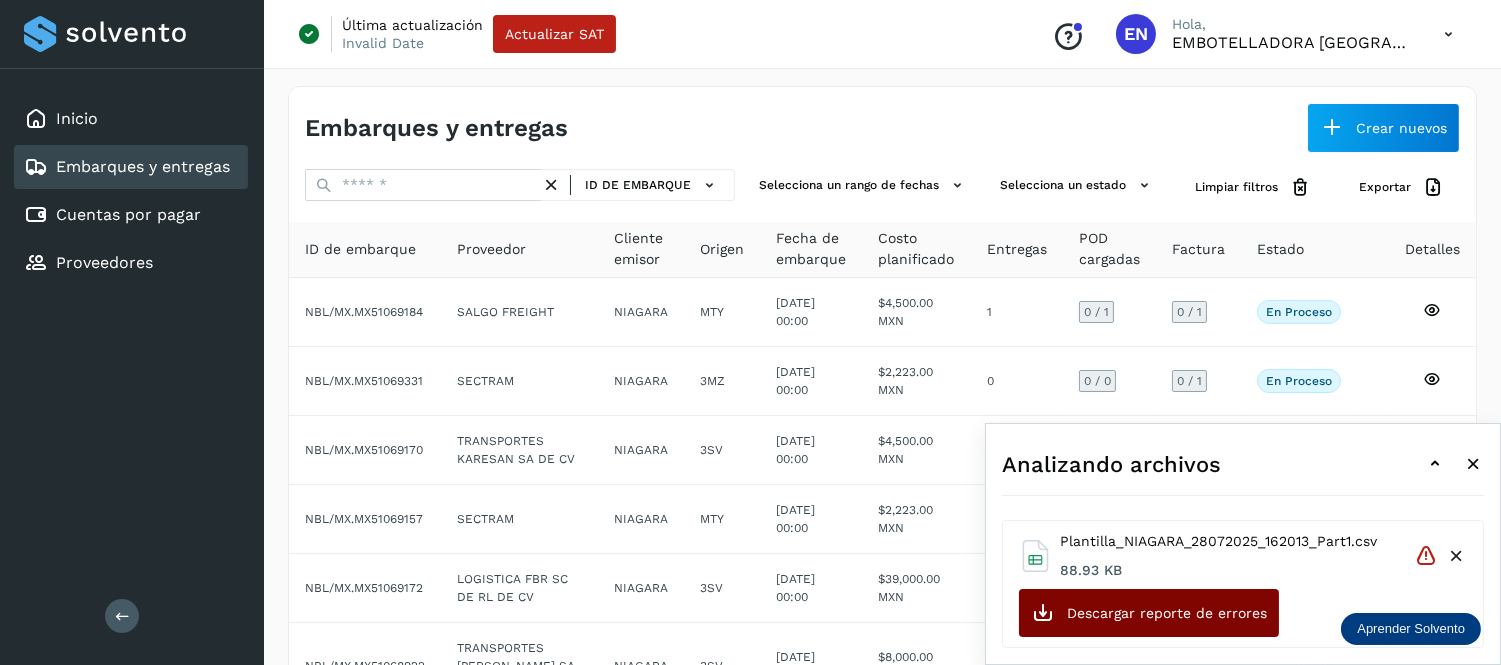 click on "Descargar reporte de errores" 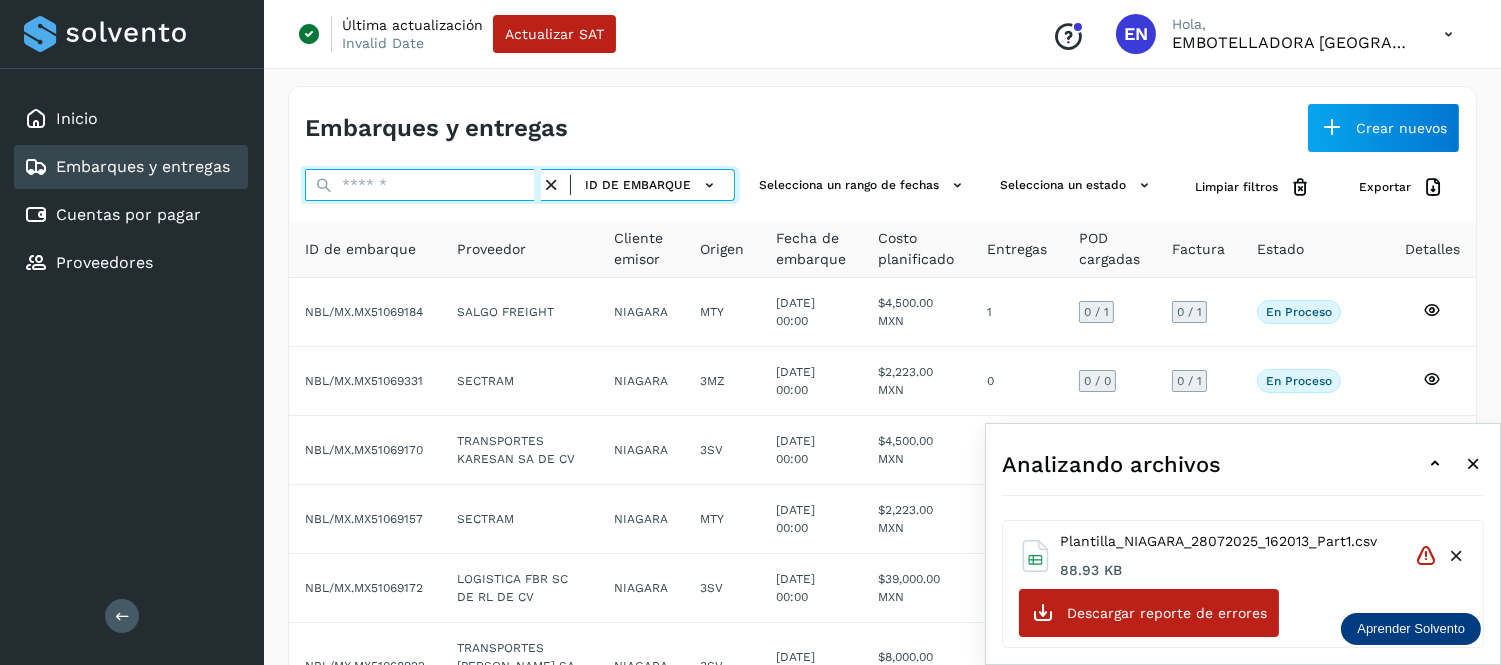 click at bounding box center [423, 185] 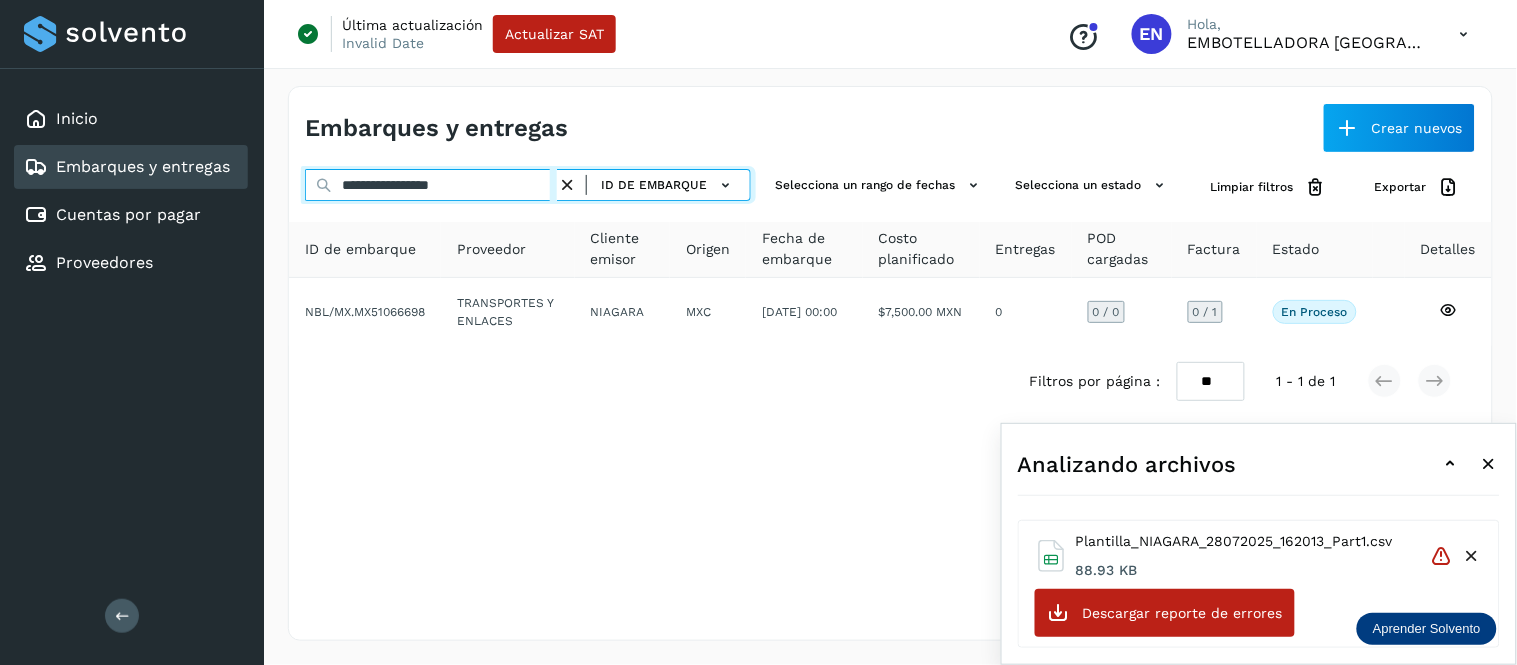 drag, startPoint x: 517, startPoint y: 186, endPoint x: 255, endPoint y: 204, distance: 262.61758 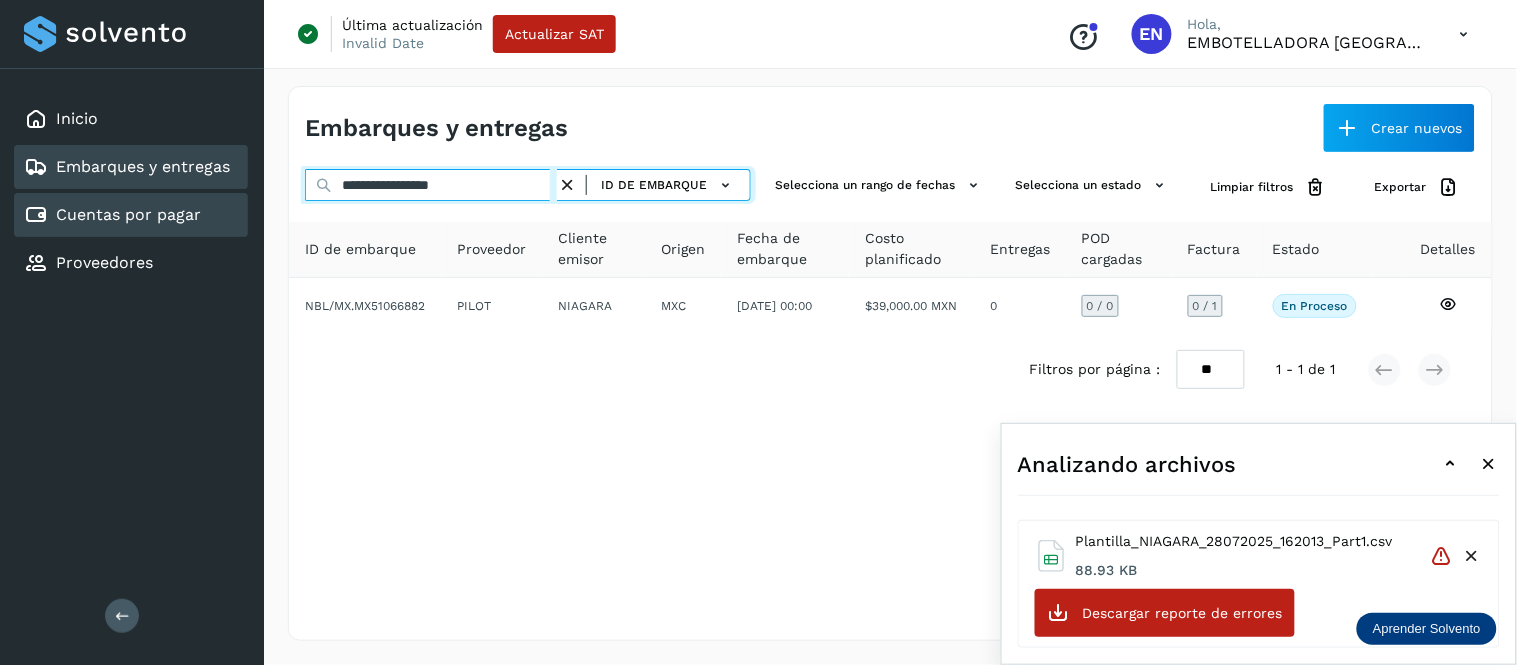 drag, startPoint x: 507, startPoint y: 191, endPoint x: 197, endPoint y: 217, distance: 311.0884 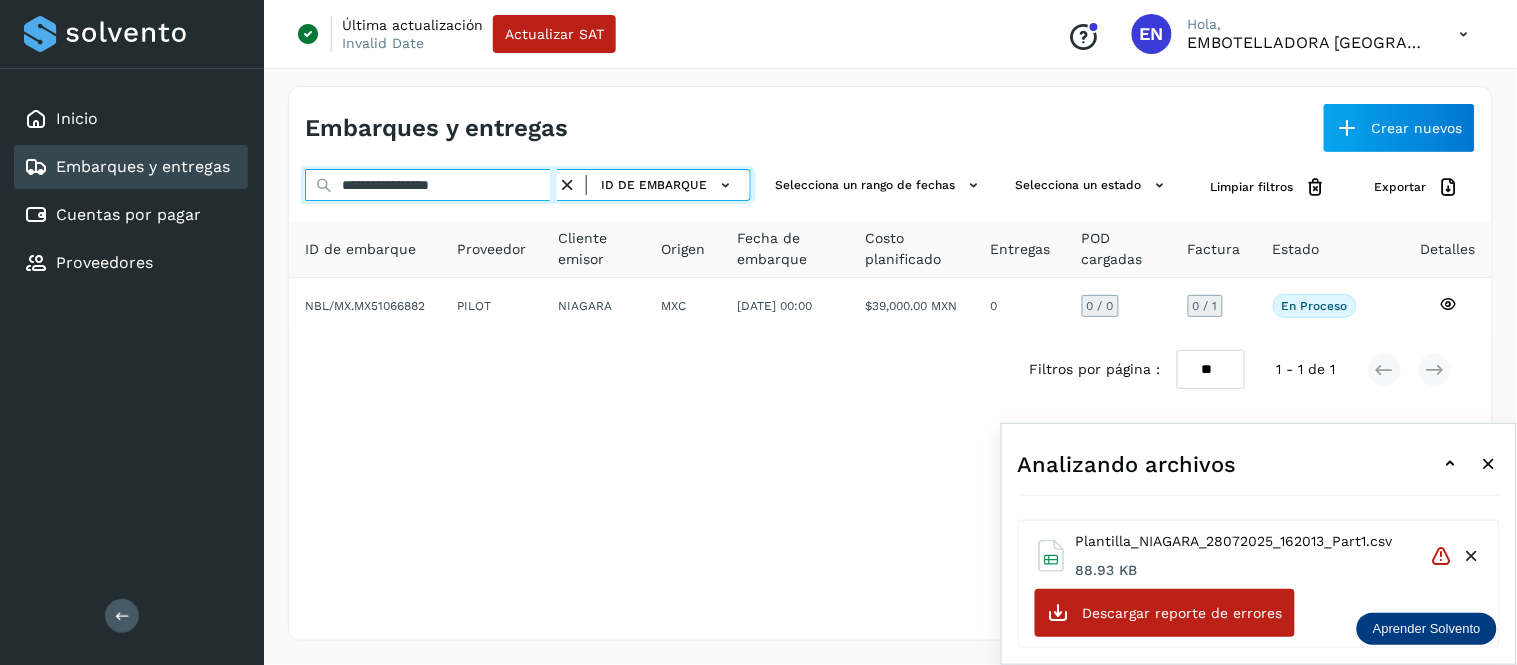 paste 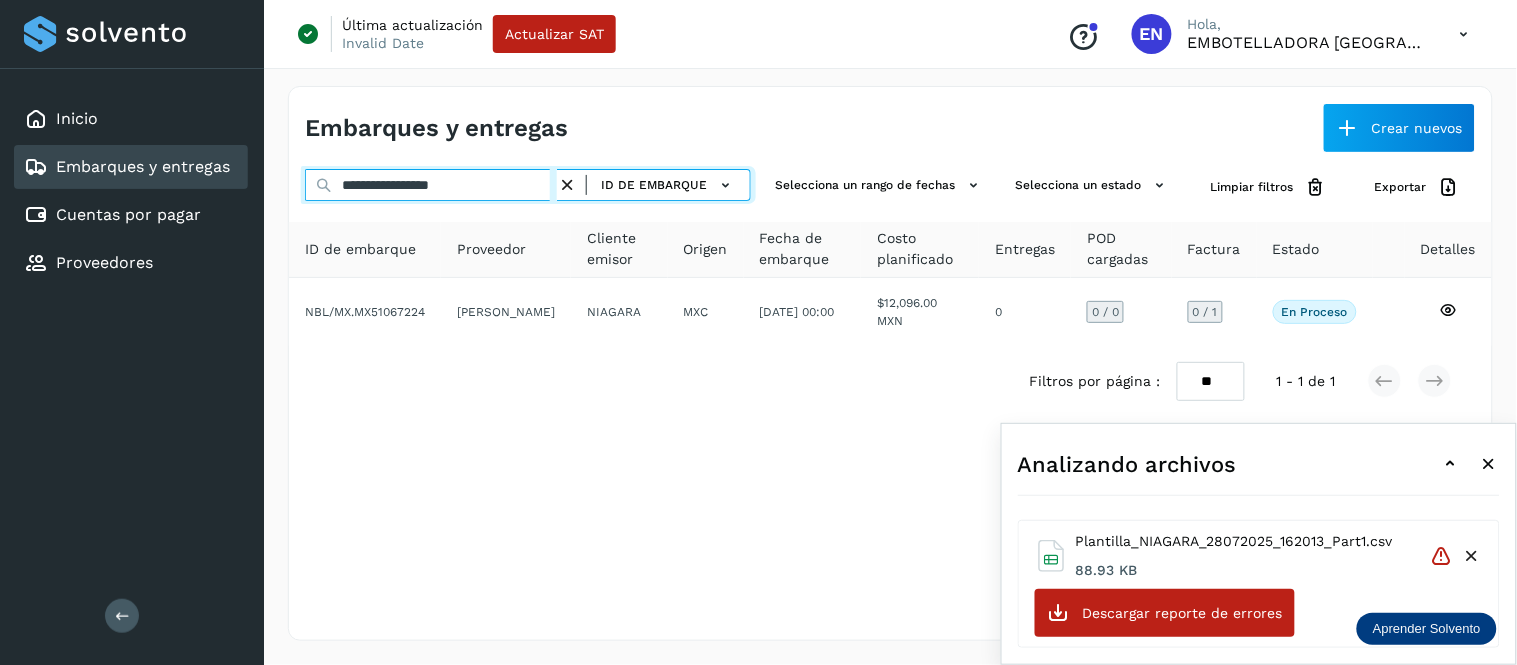 drag, startPoint x: 487, startPoint y: 186, endPoint x: 272, endPoint y: 183, distance: 215.02094 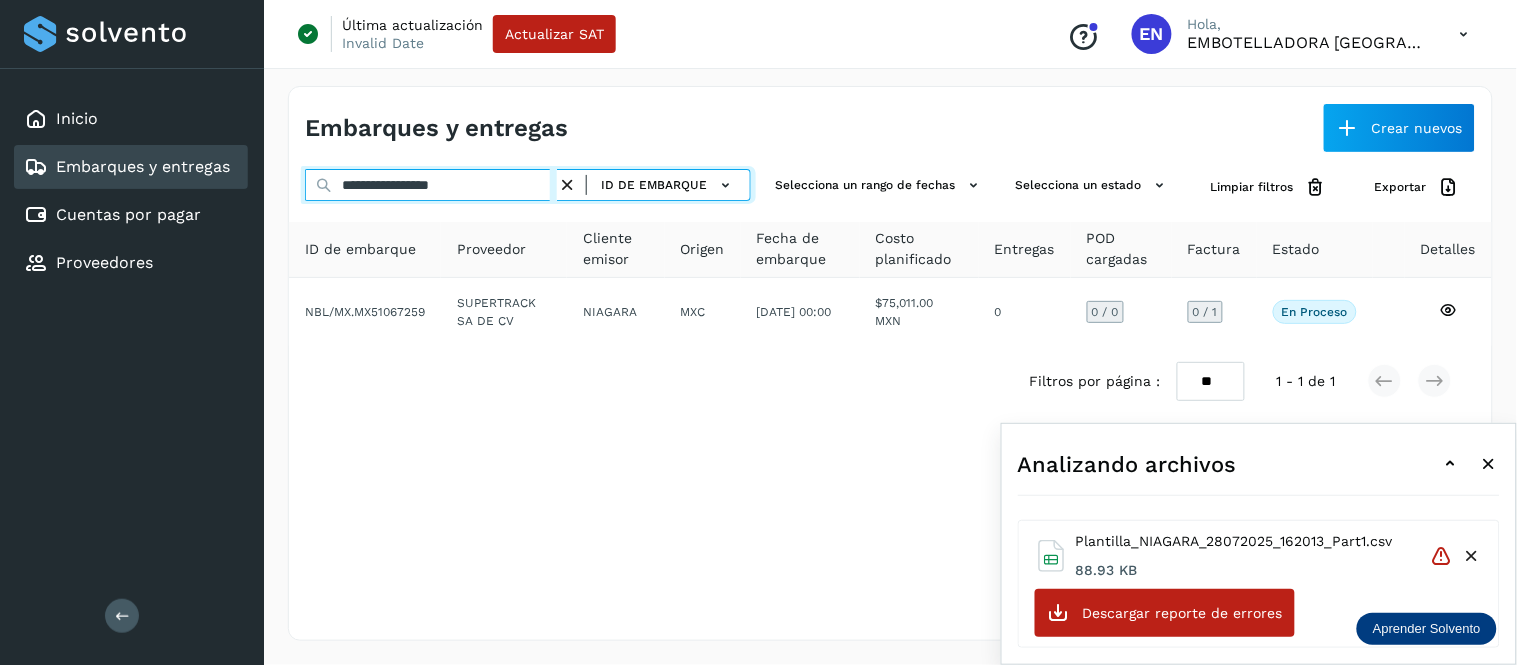 drag, startPoint x: 508, startPoint y: 190, endPoint x: 312, endPoint y: 181, distance: 196.20653 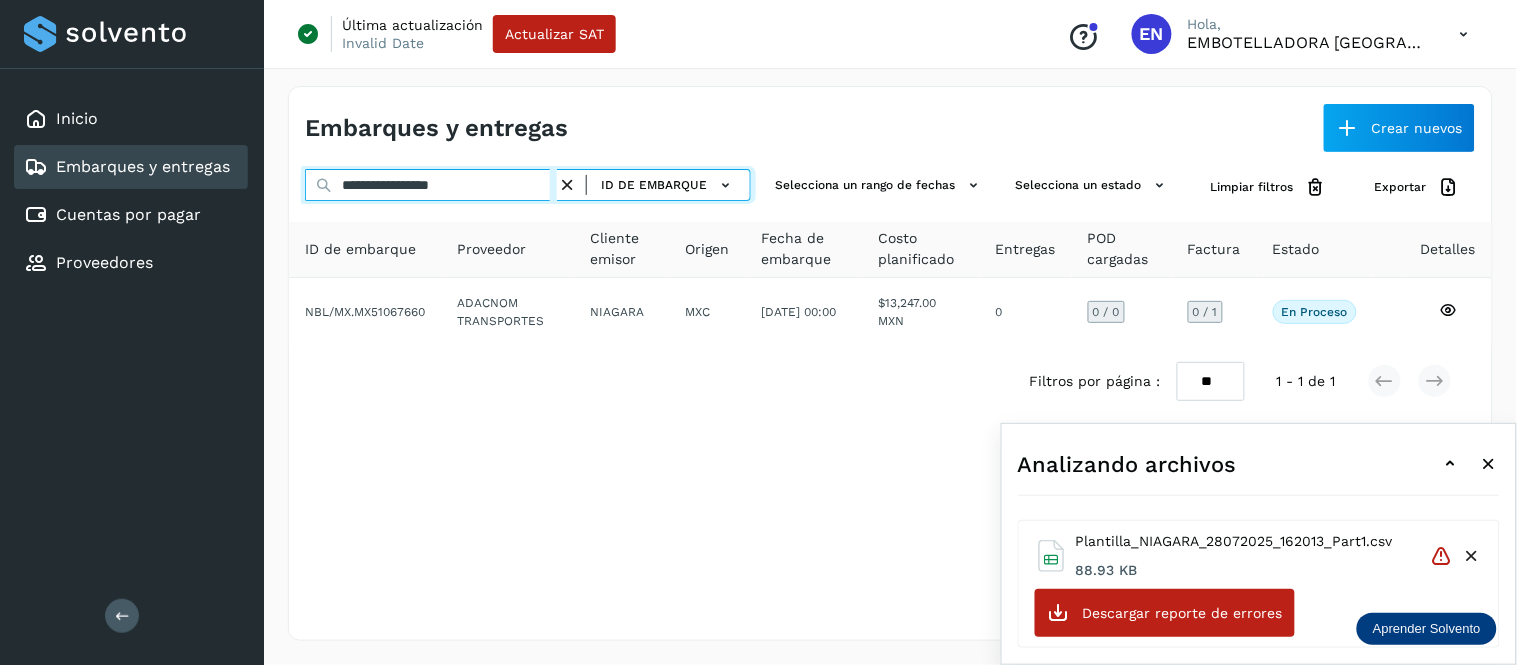type on "**********" 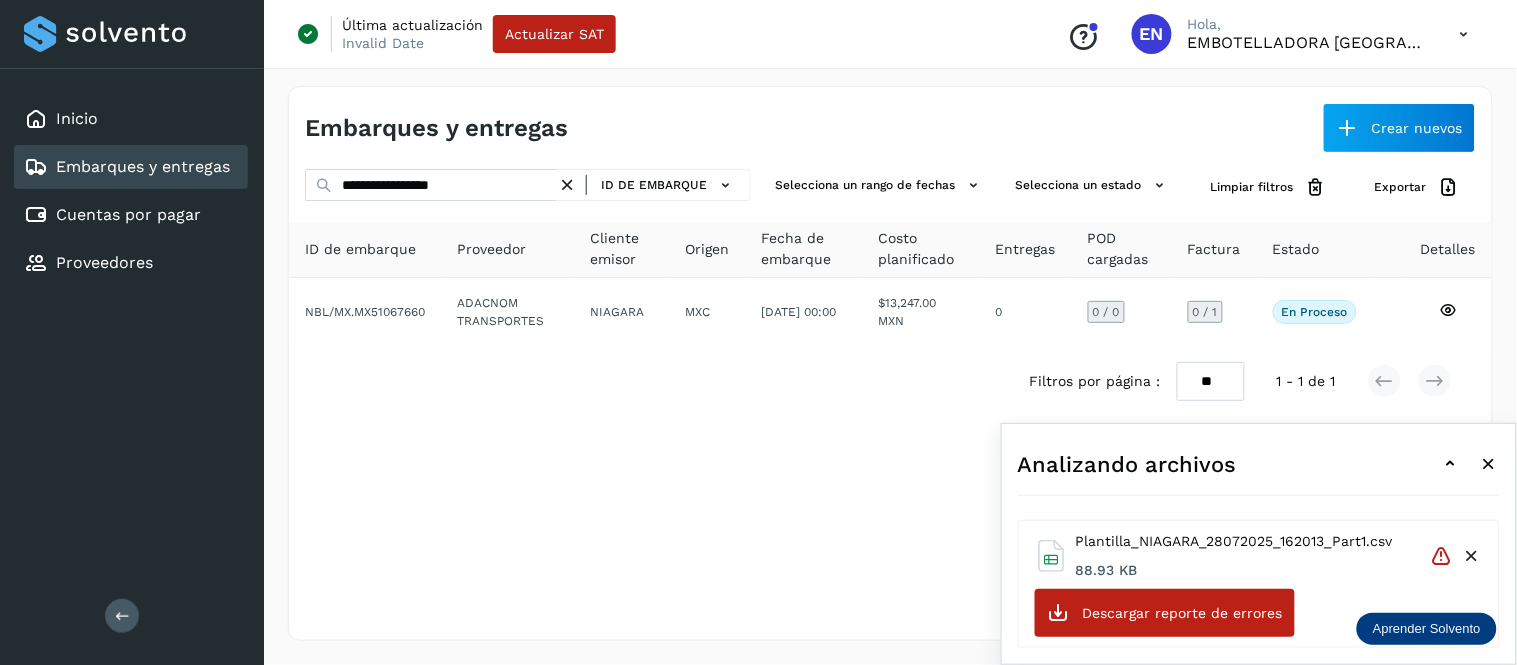 click at bounding box center (1489, 464) 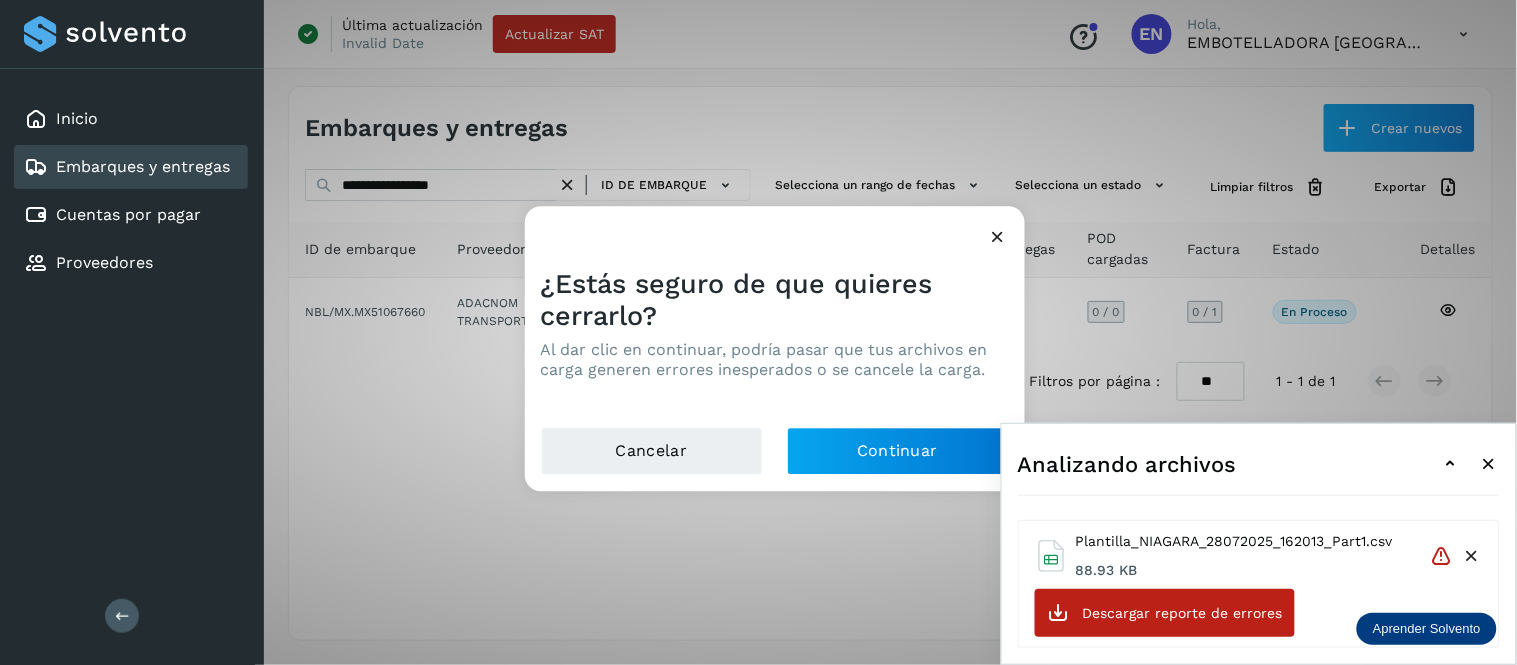 click at bounding box center [998, 236] 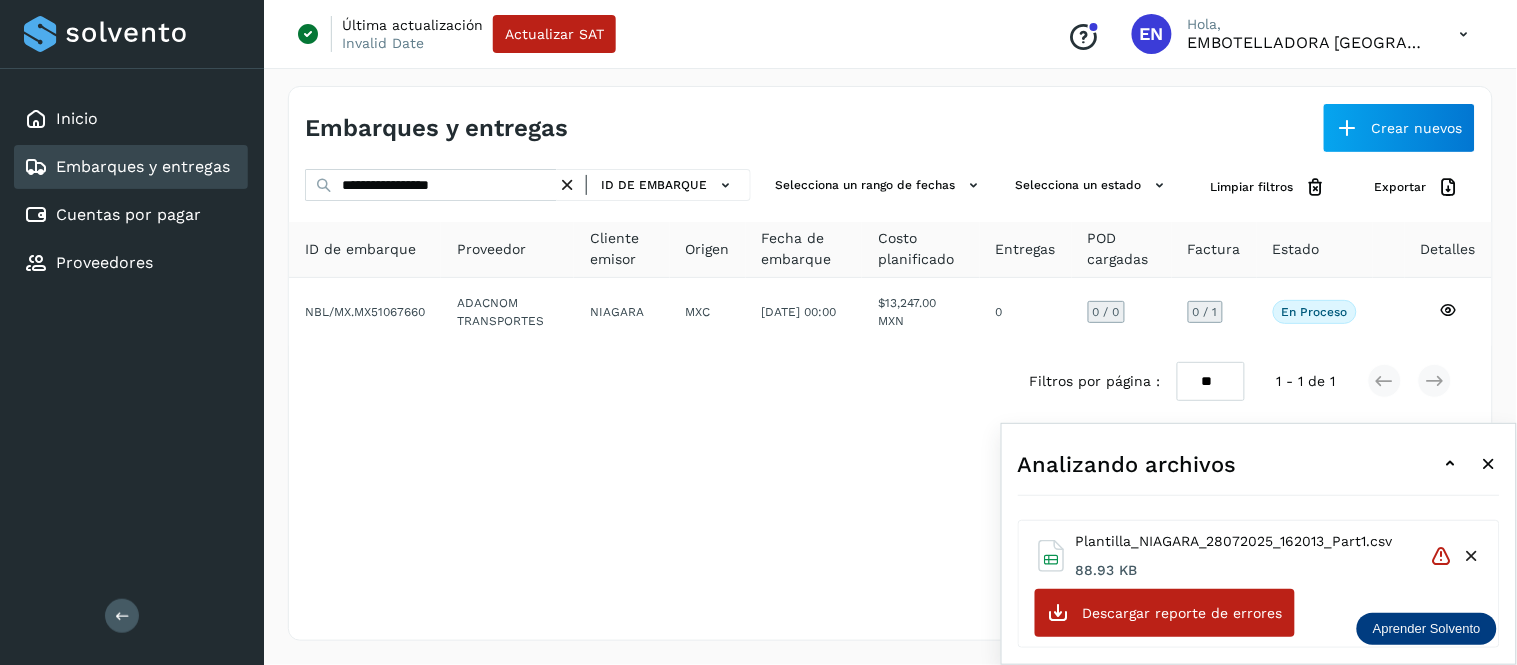click at bounding box center (567, 185) 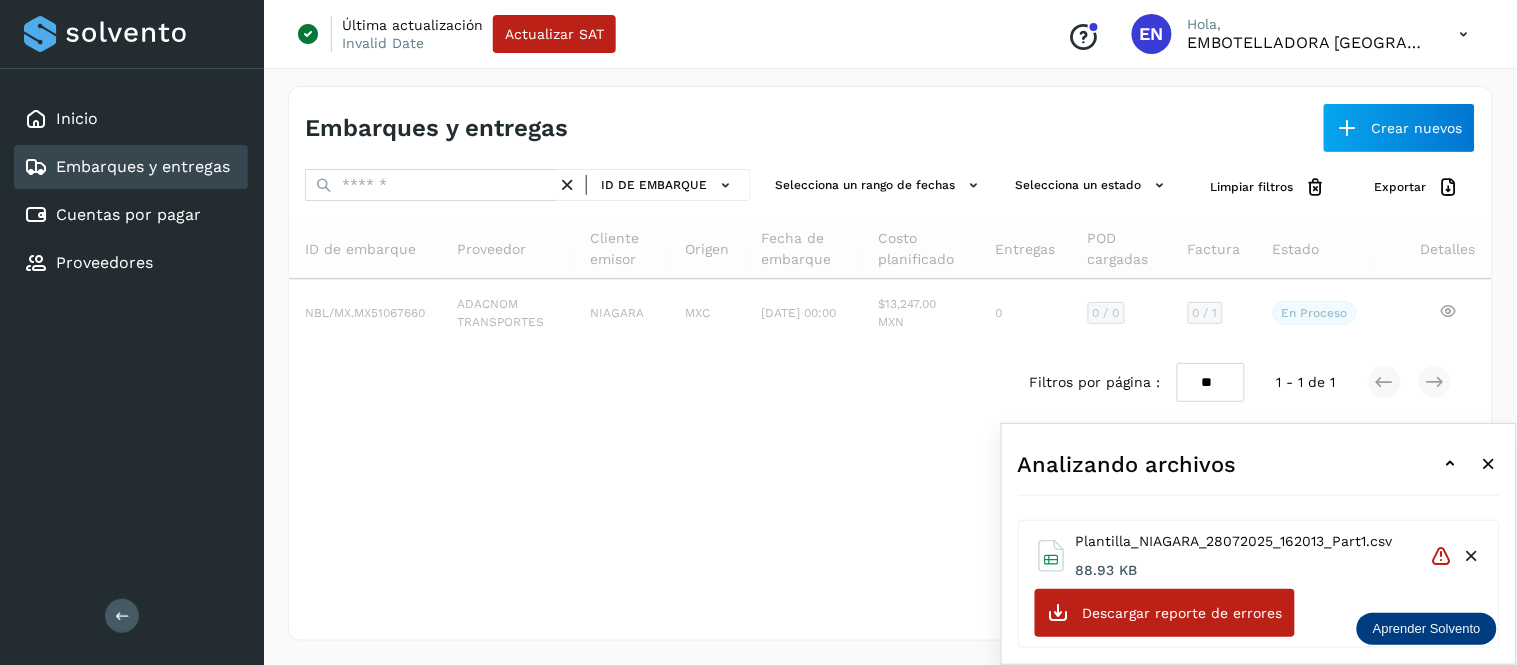 click at bounding box center [1451, 464] 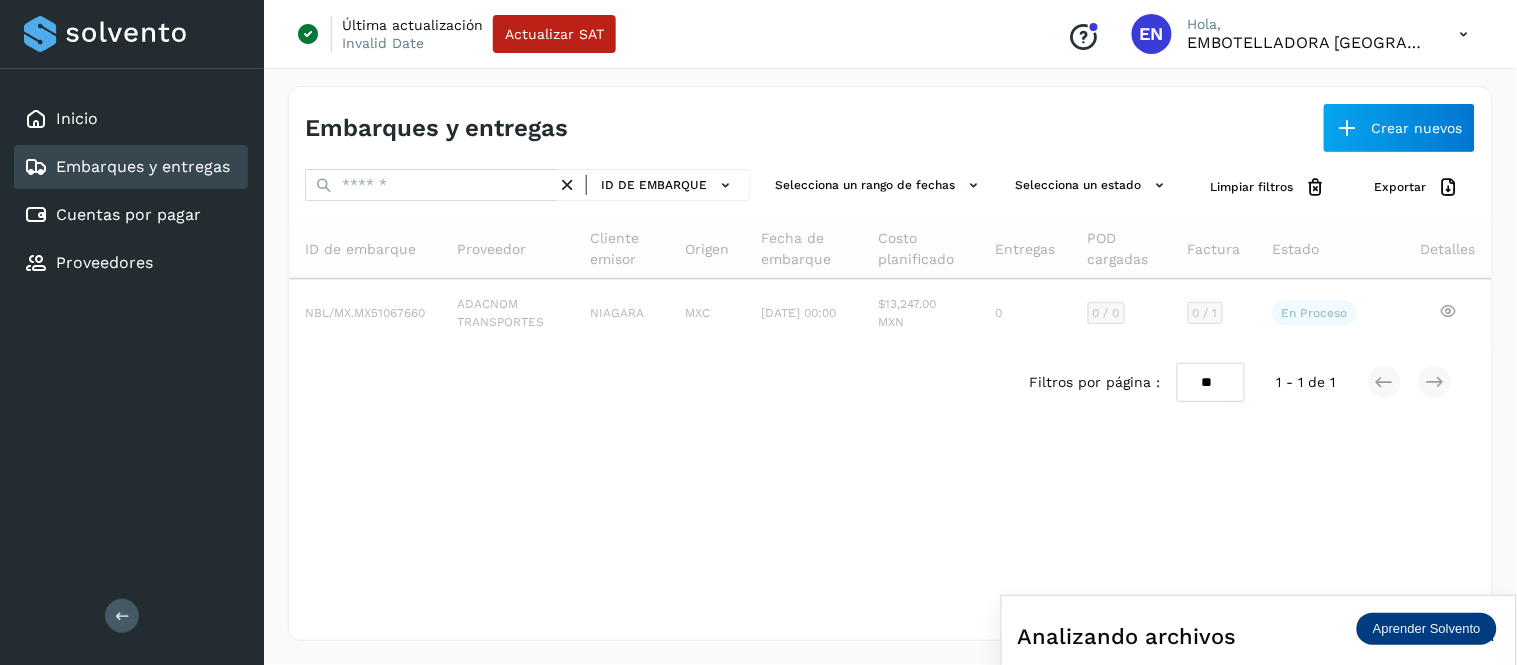 click at bounding box center (1464, 34) 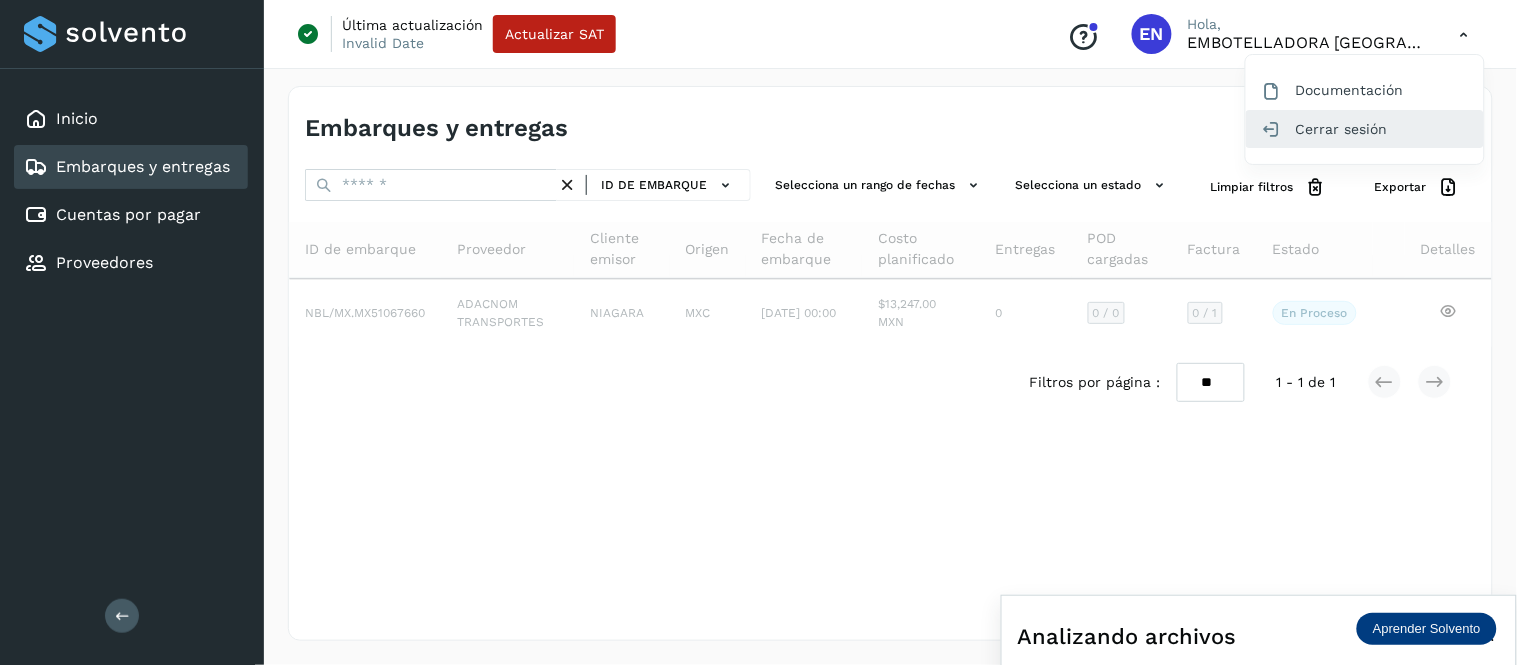 click on "Cerrar sesión" 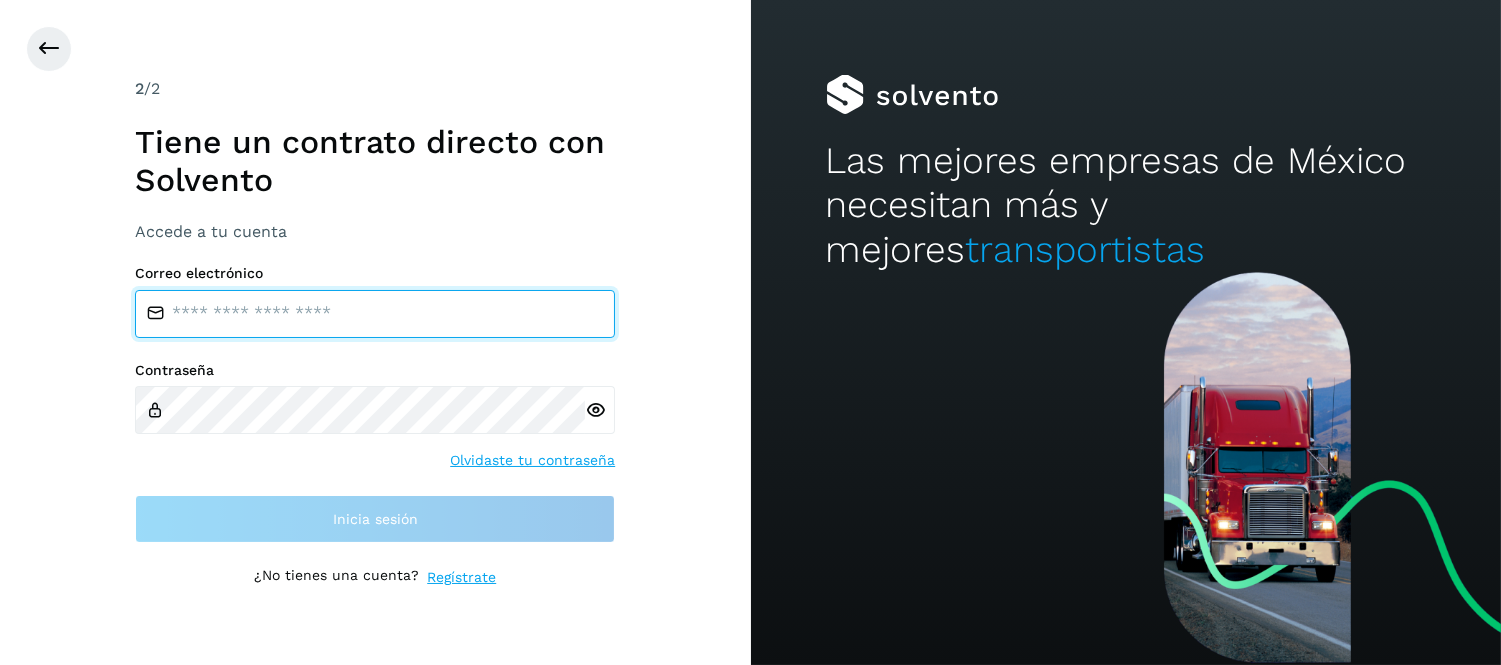 type on "**********" 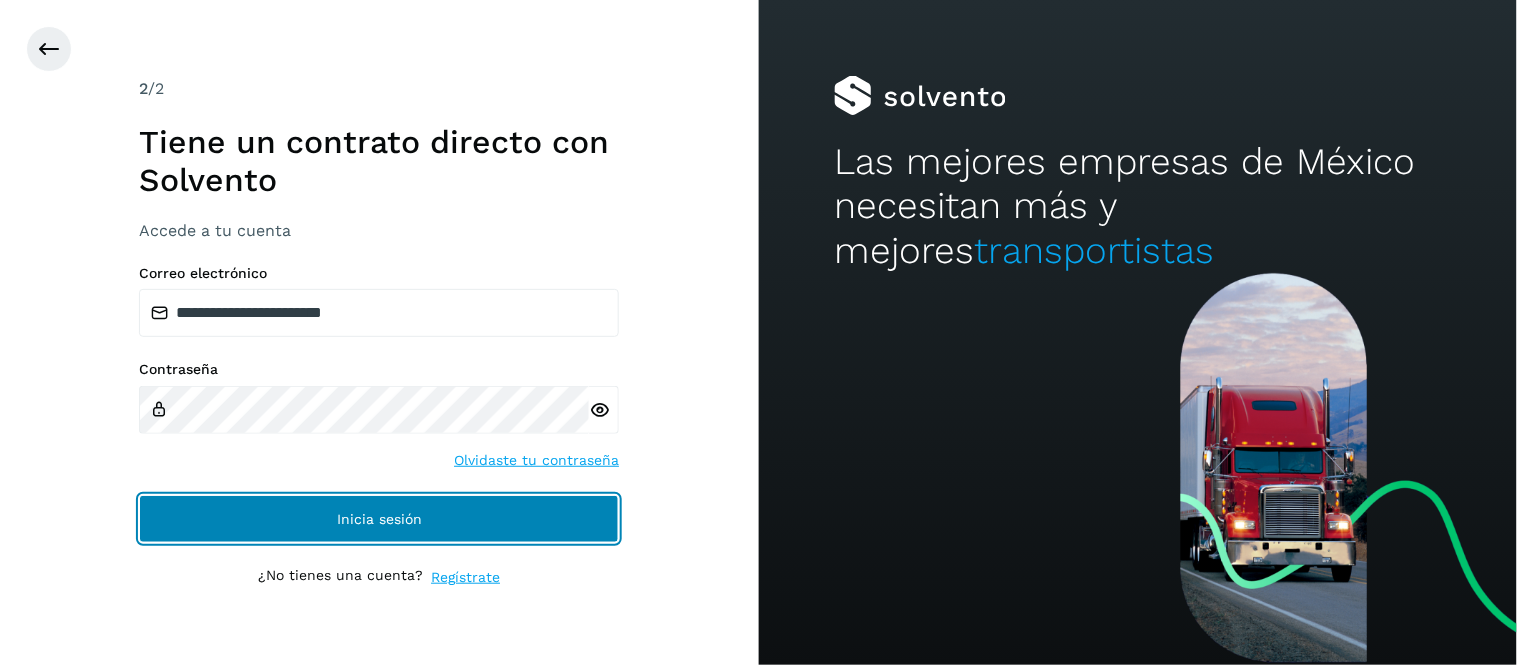 click on "Inicia sesión" at bounding box center [379, 519] 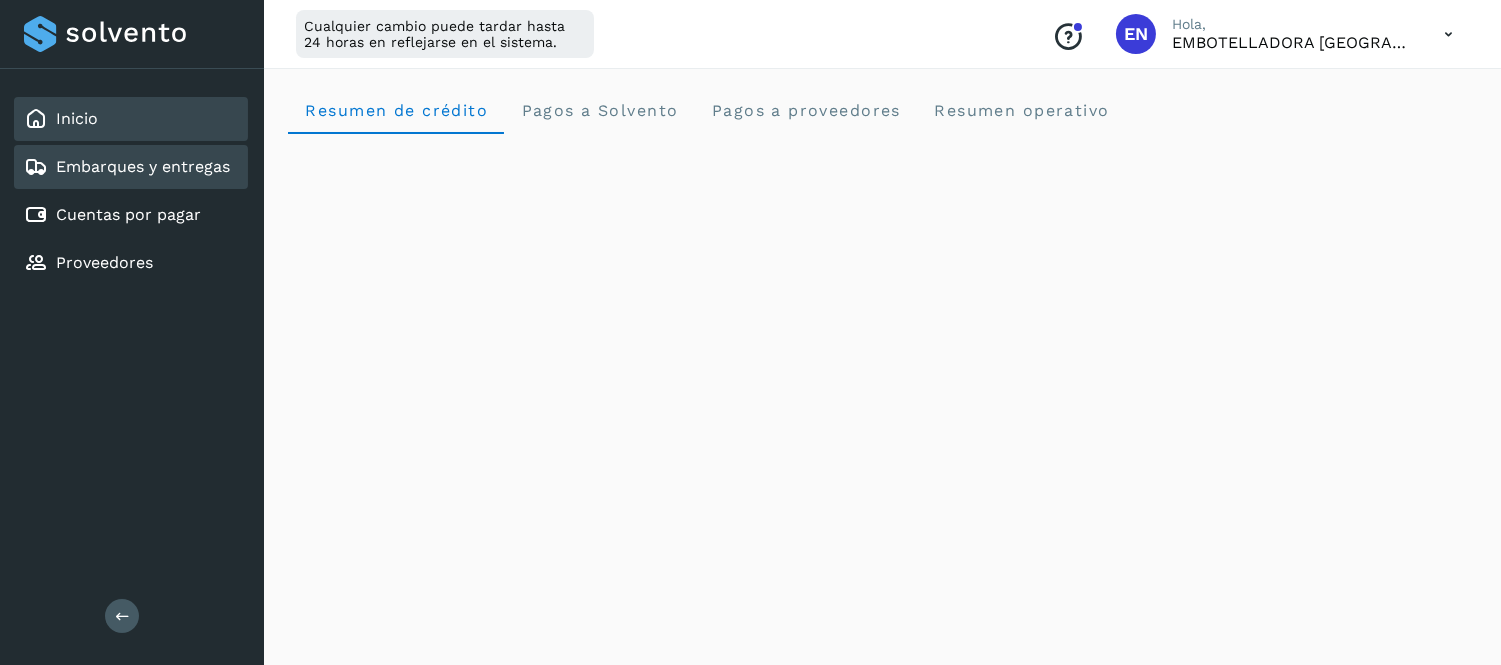 click on "Embarques y entregas" at bounding box center (143, 166) 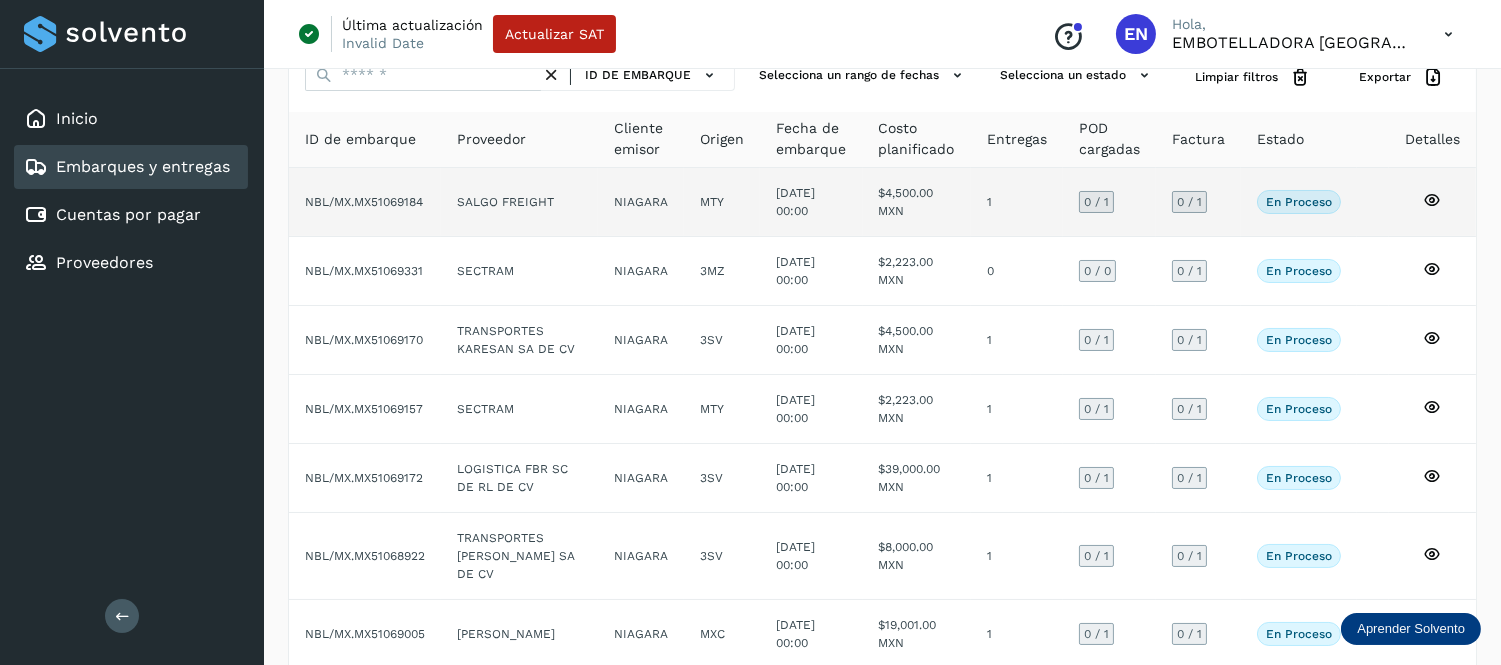 scroll, scrollTop: 0, scrollLeft: 0, axis: both 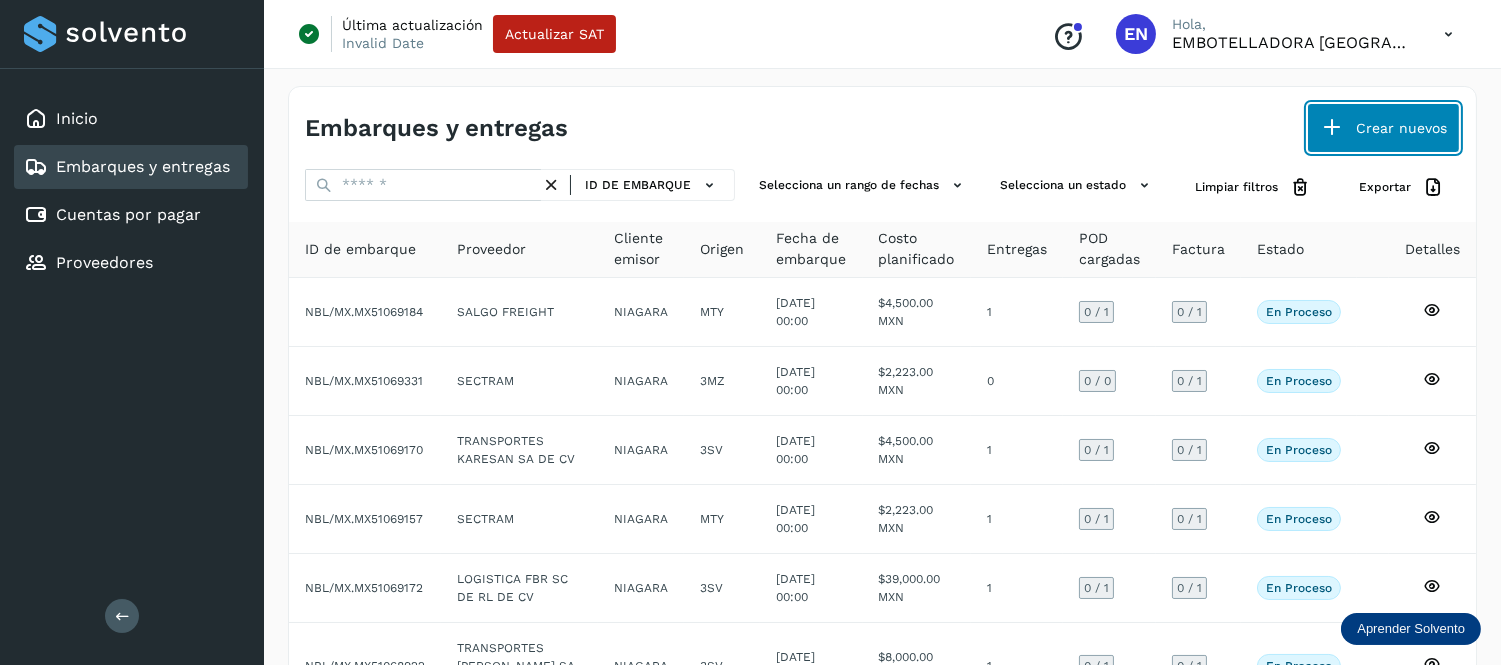 click at bounding box center [1332, 128] 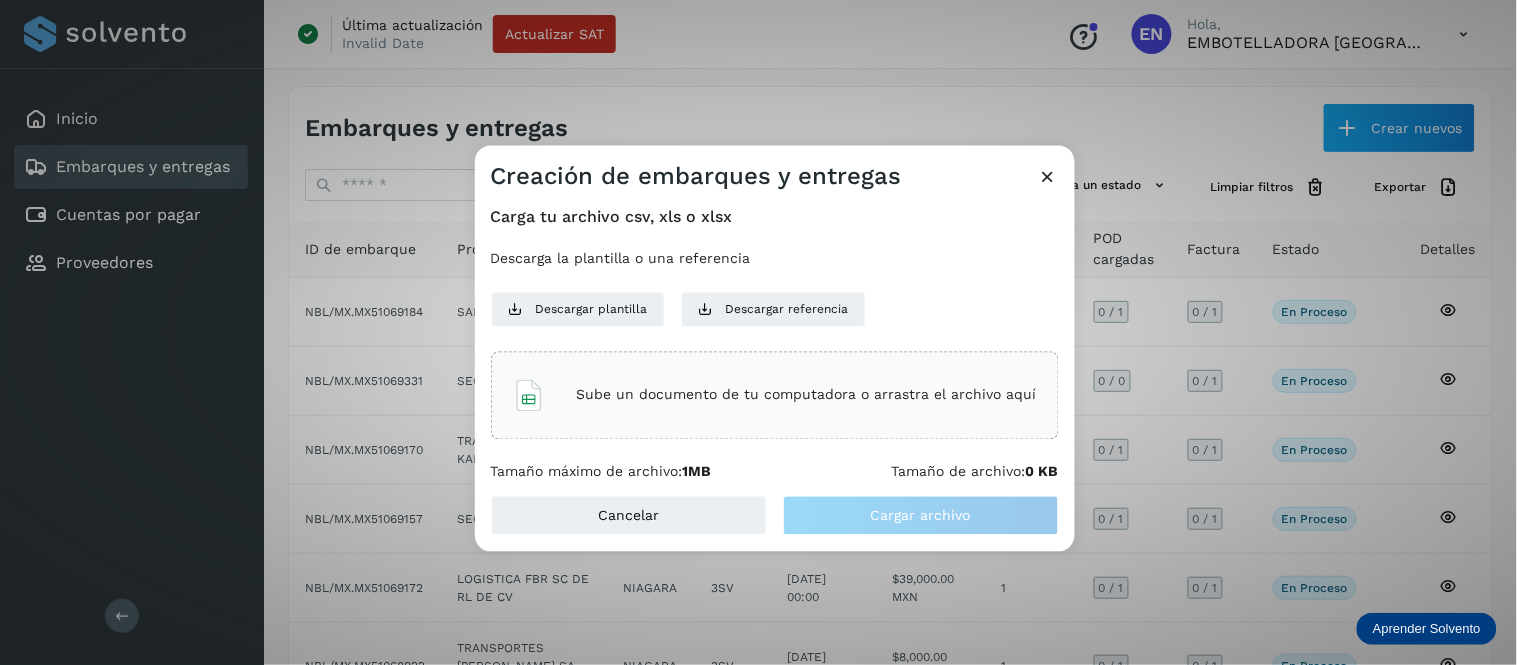 click on "Sube un documento de tu computadora o arrastra el archivo aquí" at bounding box center (807, 395) 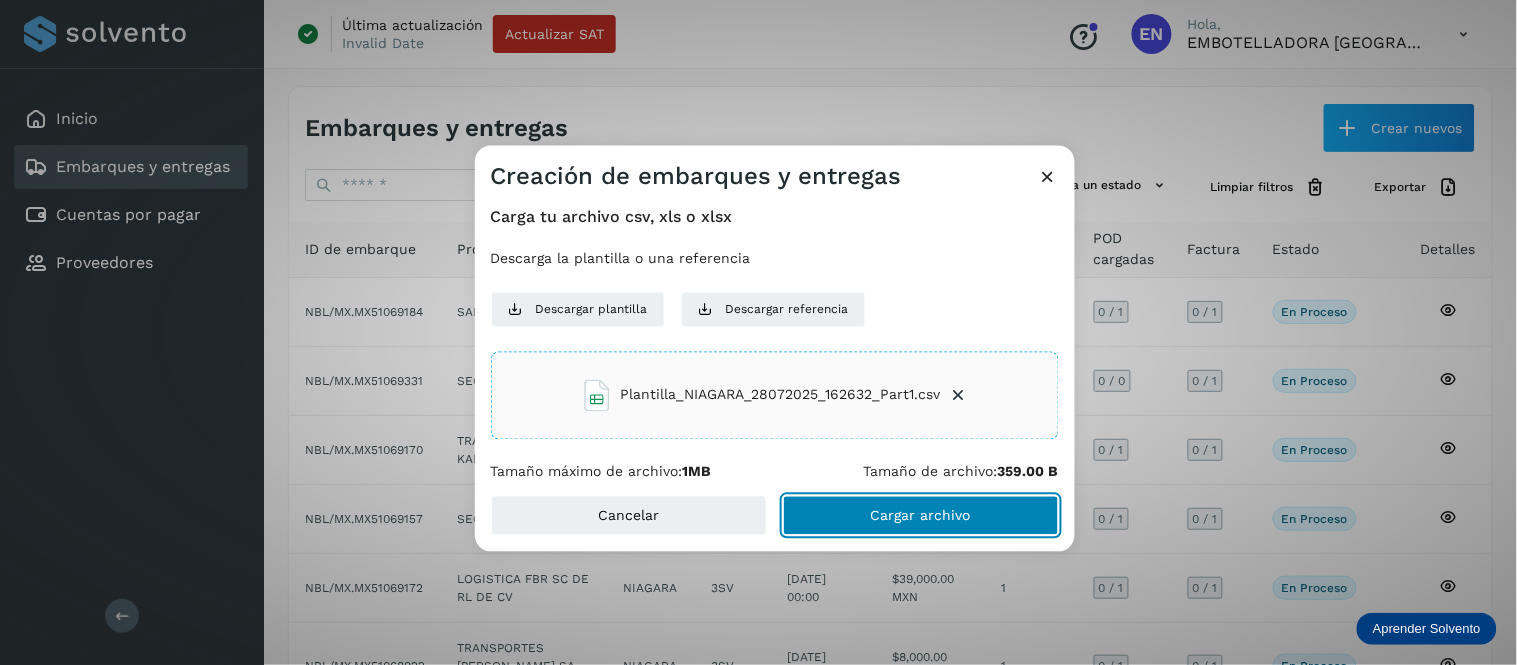 click on "Cargar archivo" 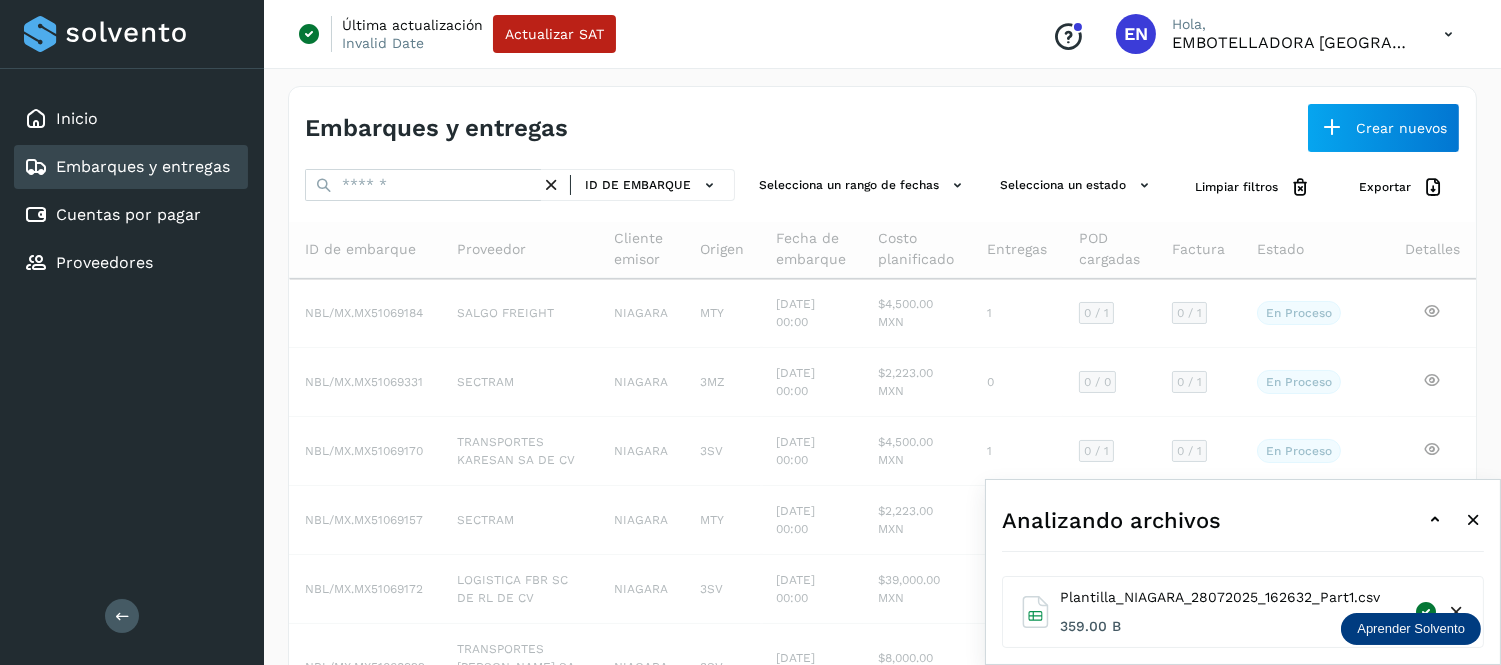 click at bounding box center (1435, 520) 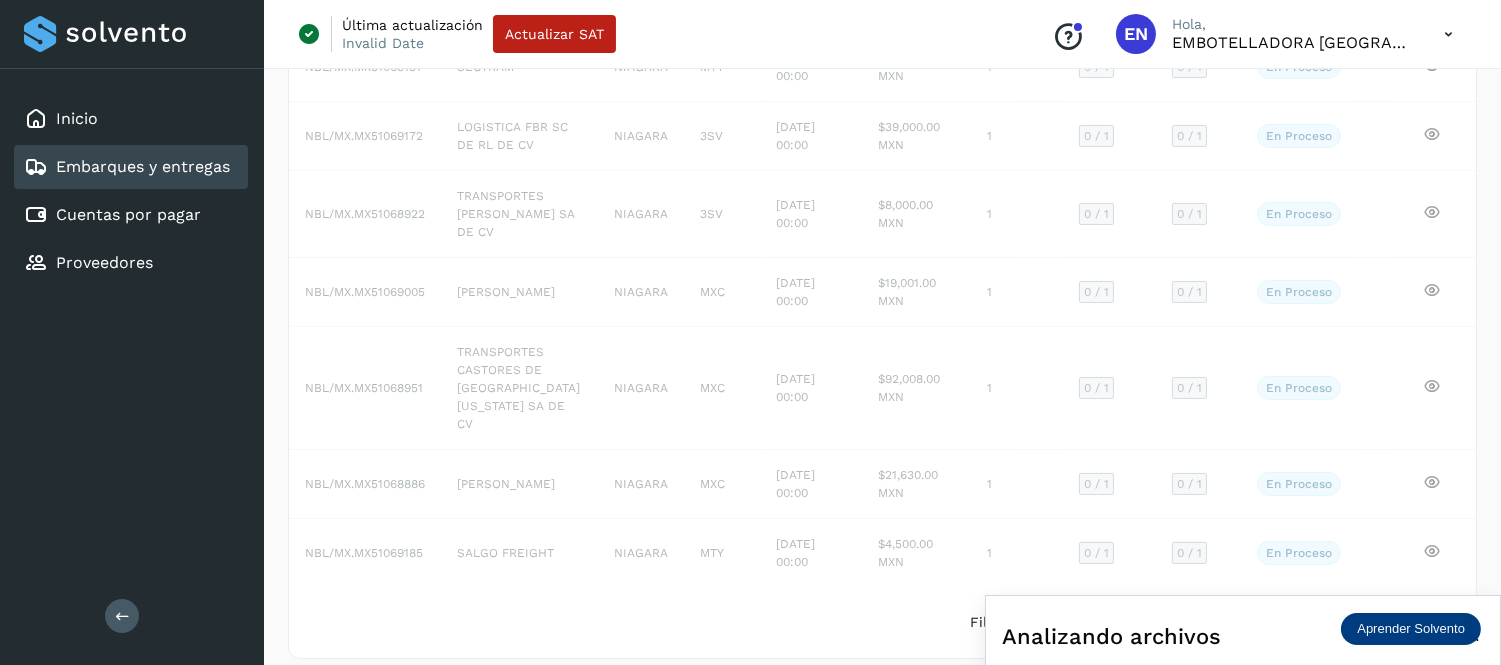 scroll, scrollTop: 452, scrollLeft: 0, axis: vertical 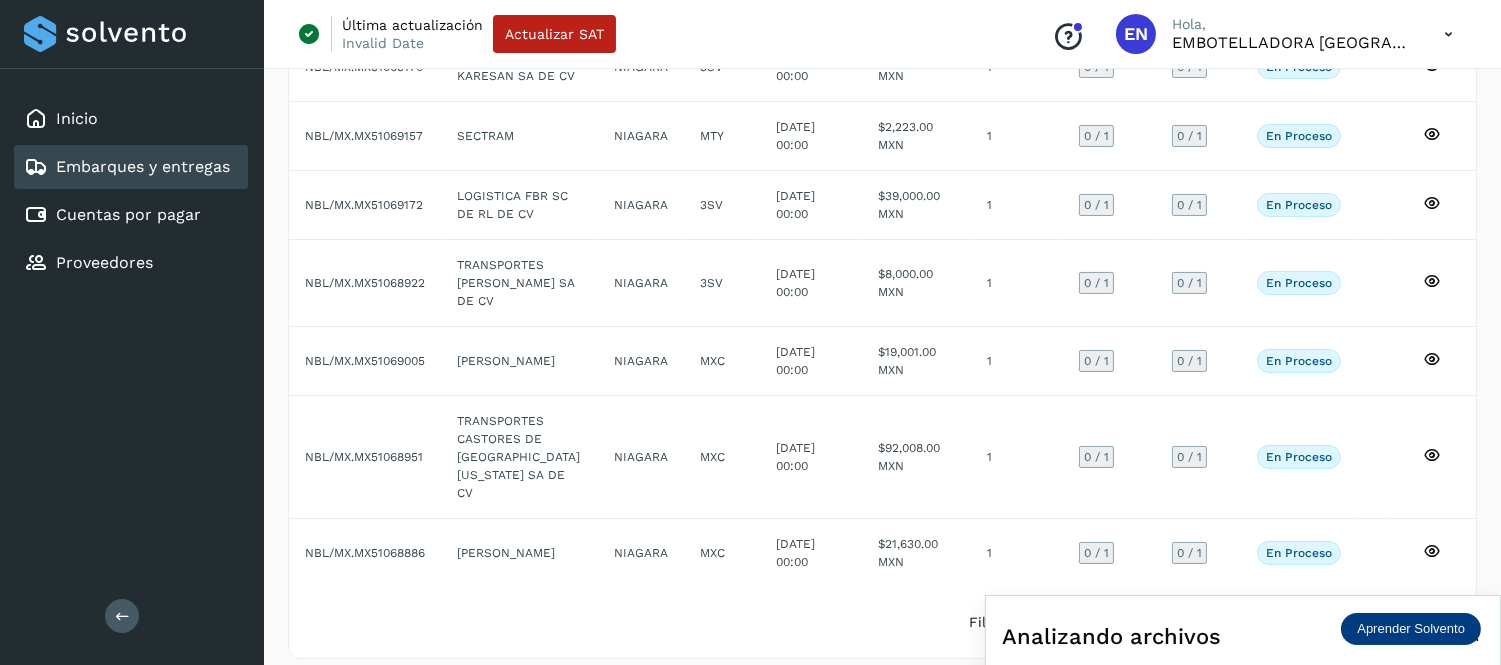 click on "Analizando archivos" at bounding box center [1243, 636] 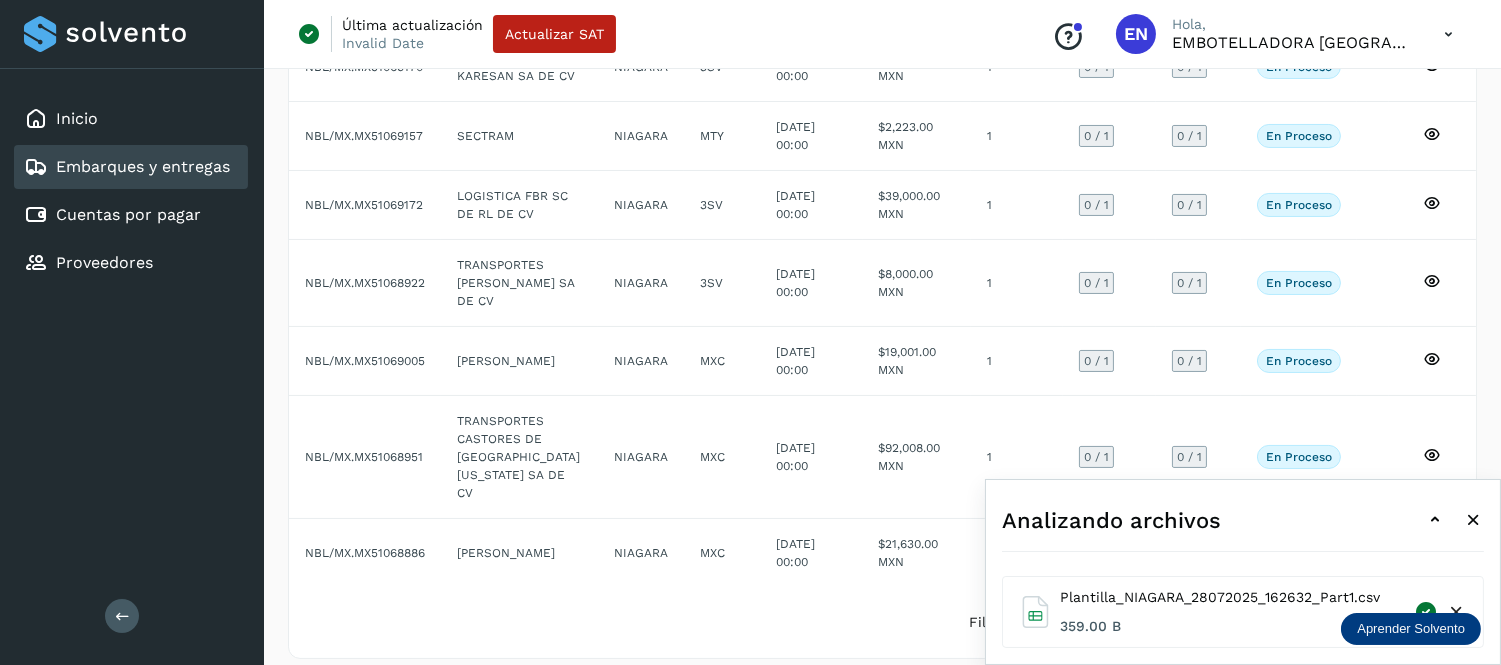 click at bounding box center [1435, 520] 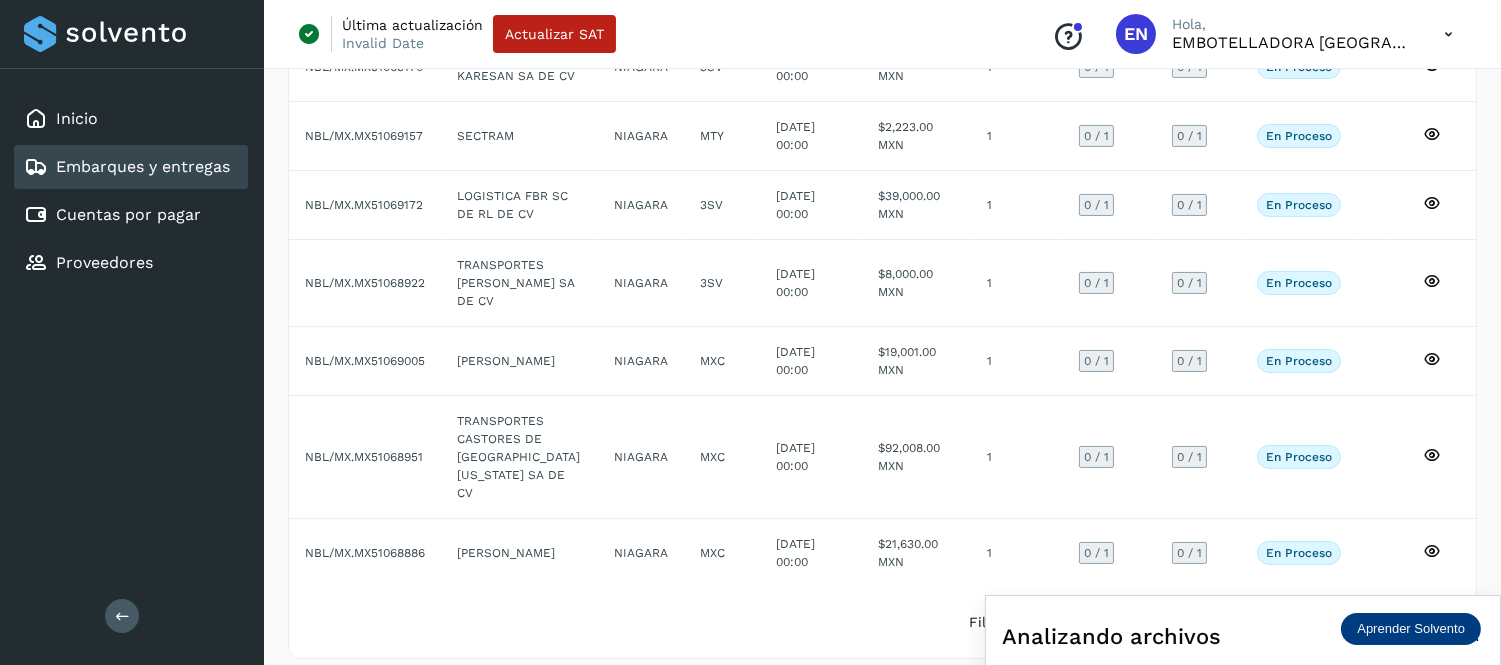 click at bounding box center [1448, 34] 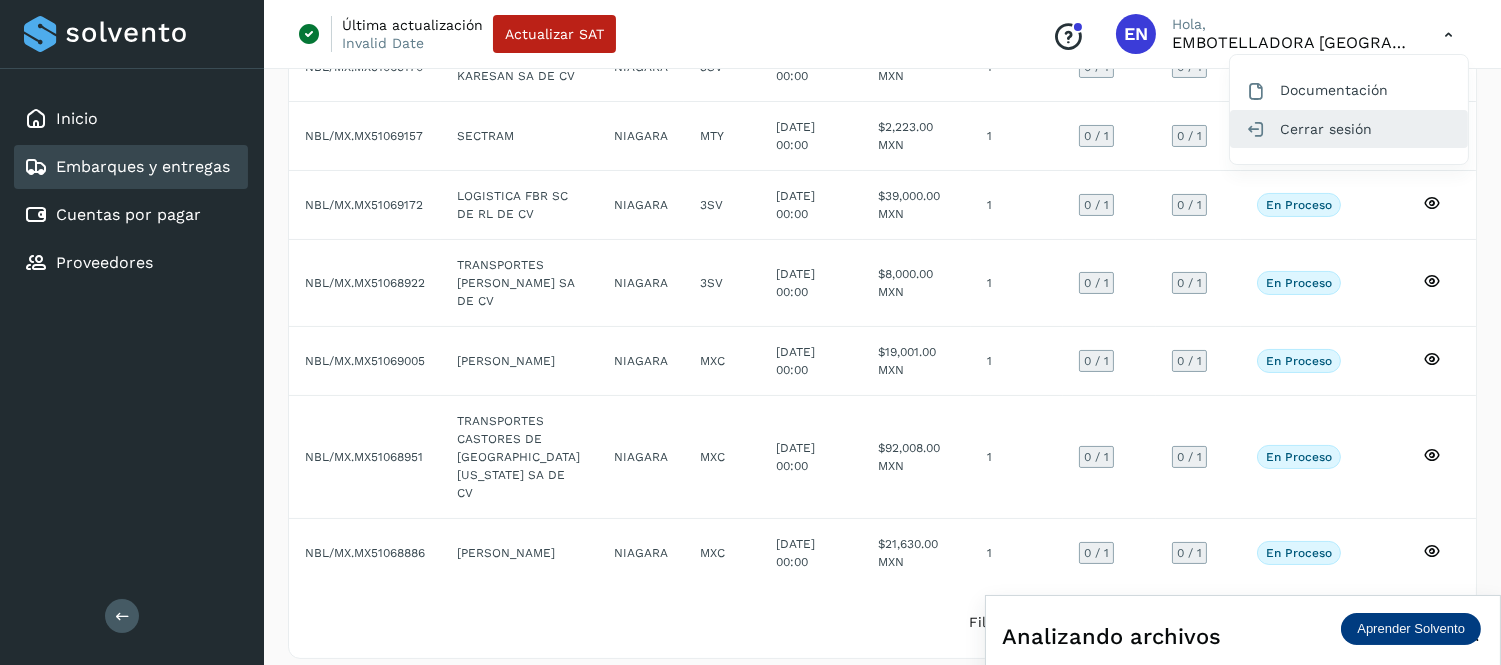 click on "Cerrar sesión" 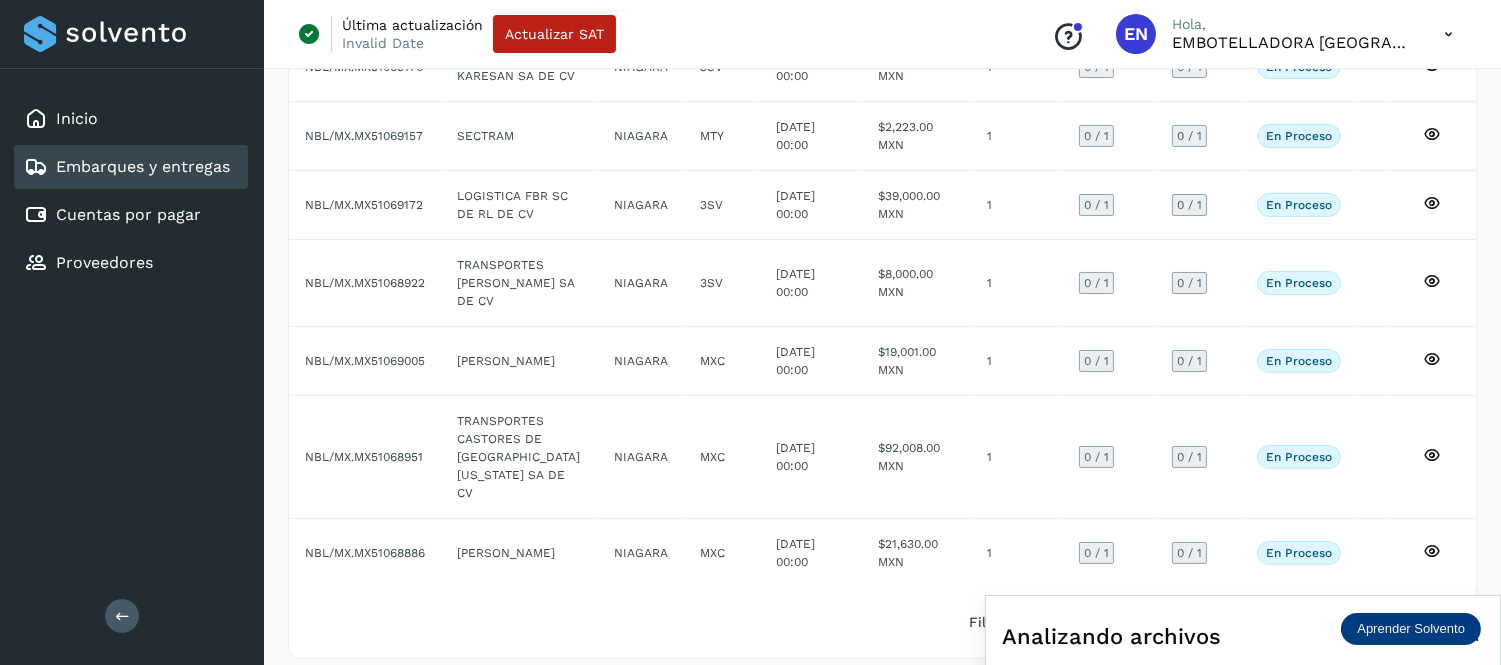 click at bounding box center [1448, 34] 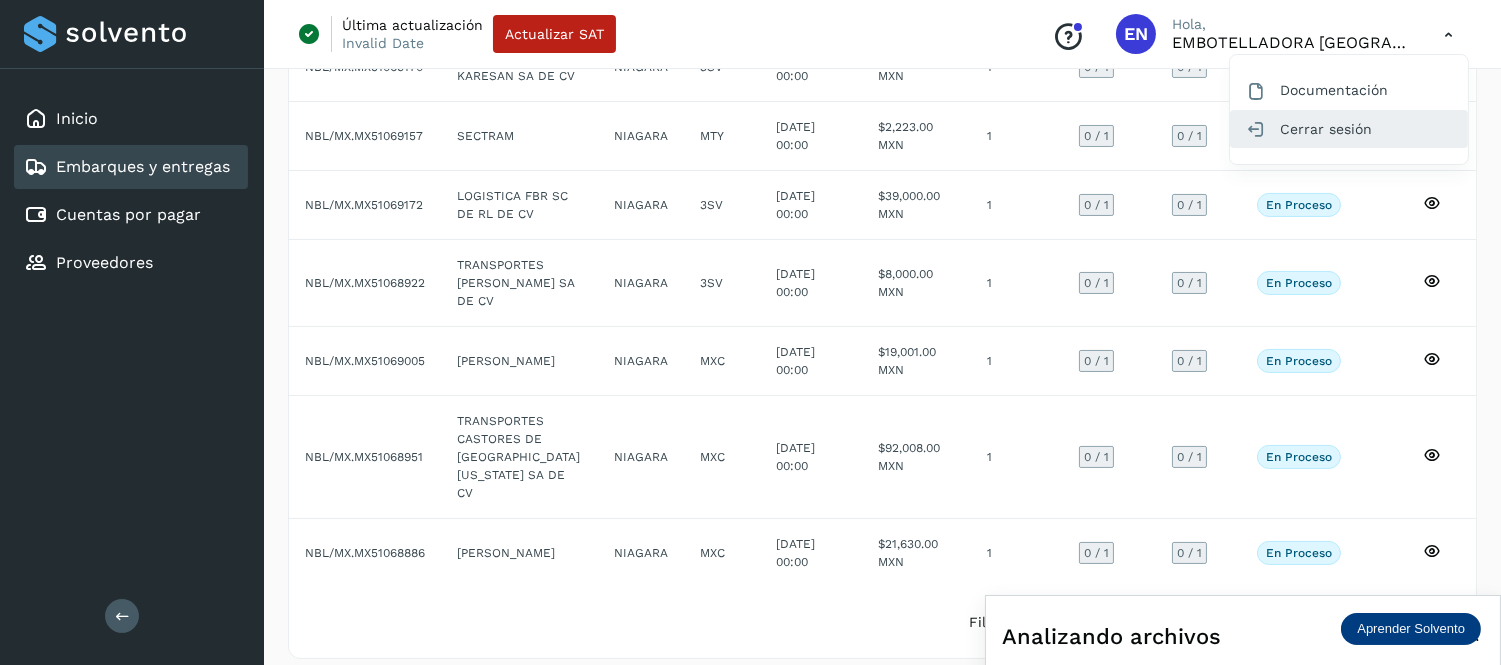 click on "Cerrar sesión" 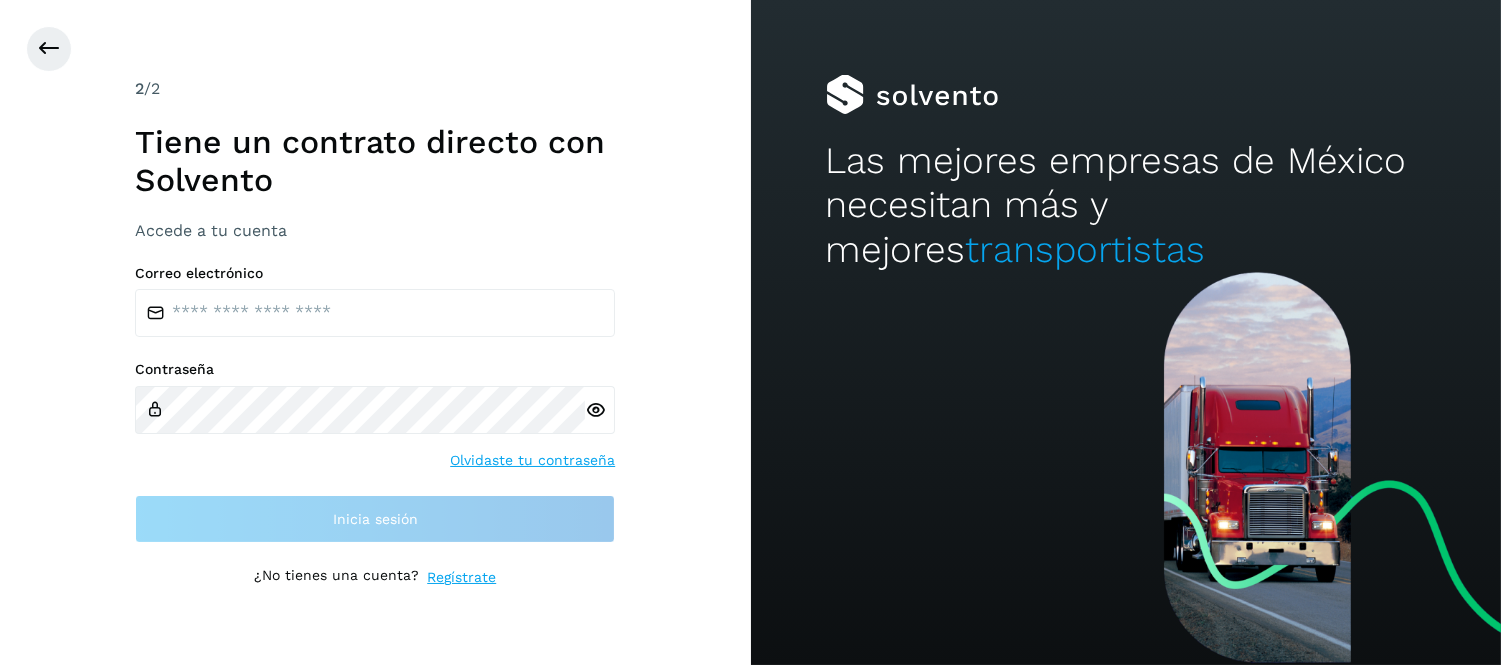 scroll, scrollTop: 0, scrollLeft: 0, axis: both 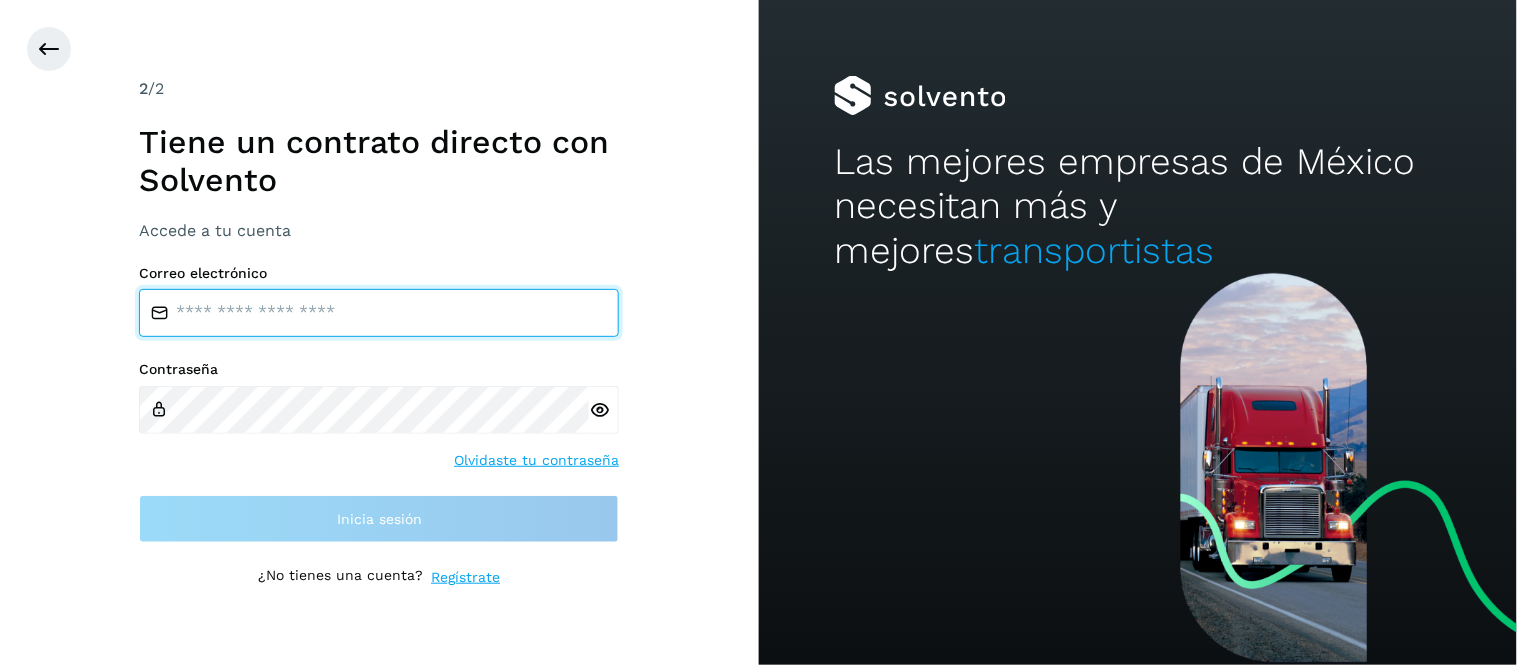 type on "**********" 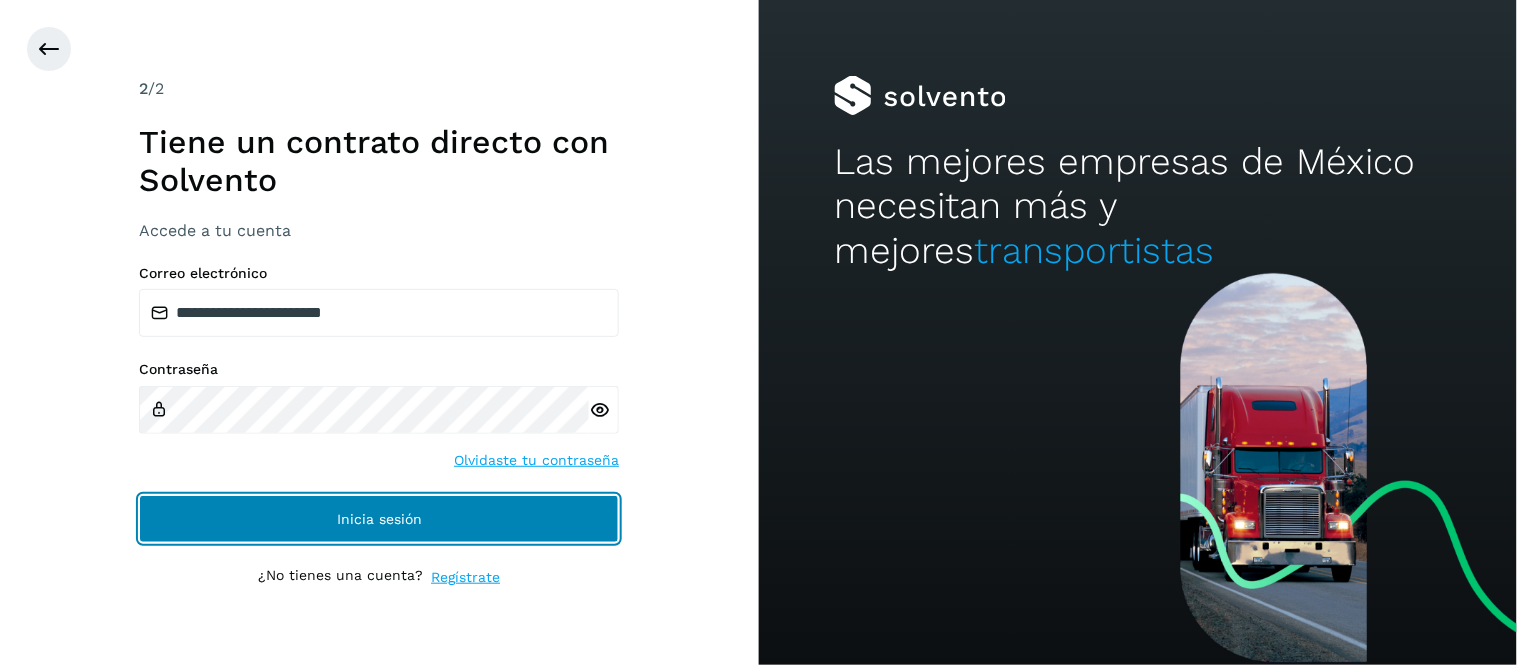 click on "Inicia sesión" at bounding box center [379, 519] 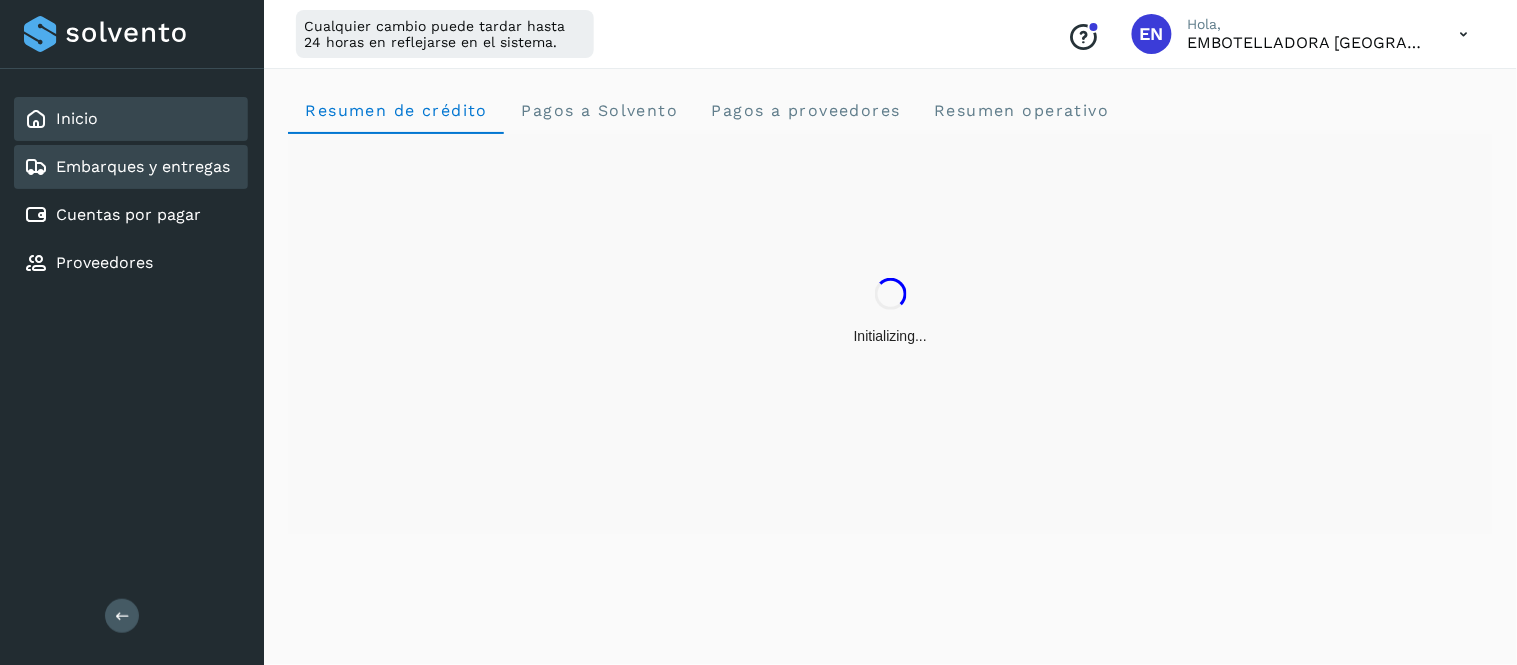 click on "Embarques y entregas" 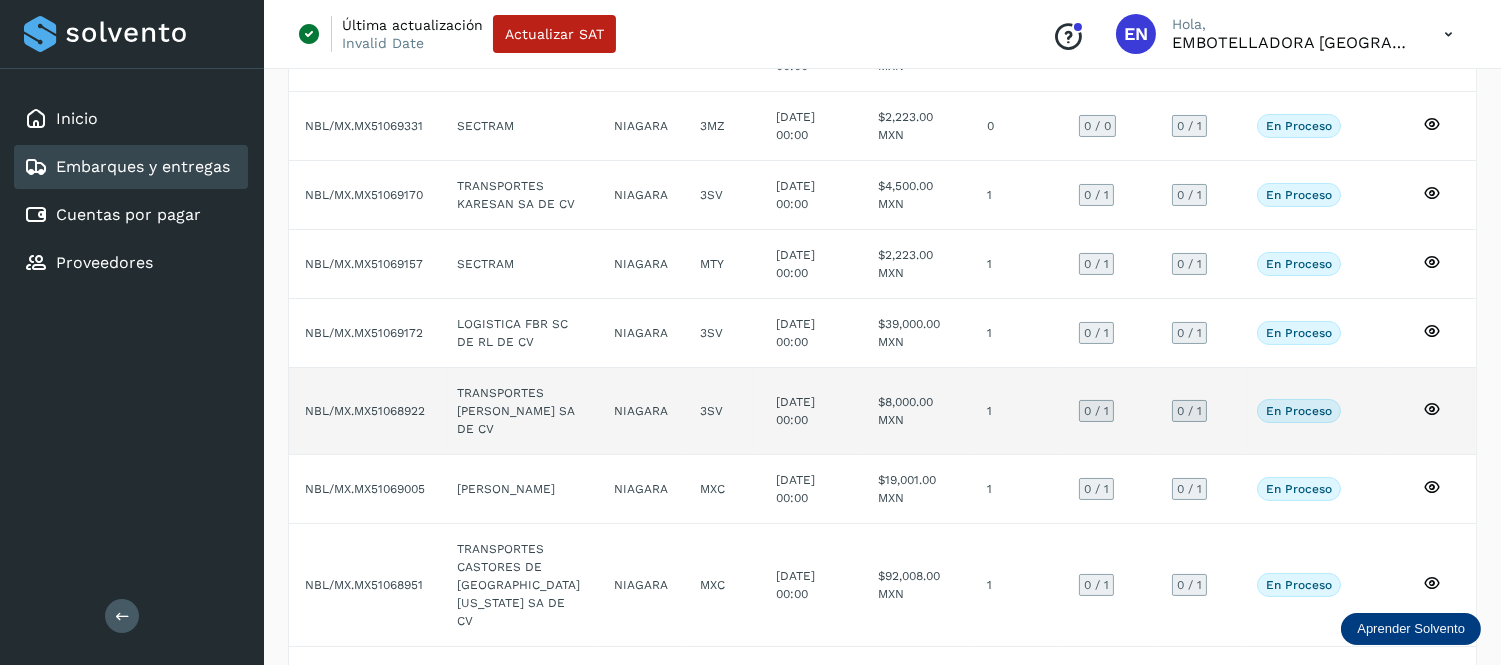 scroll, scrollTop: 0, scrollLeft: 0, axis: both 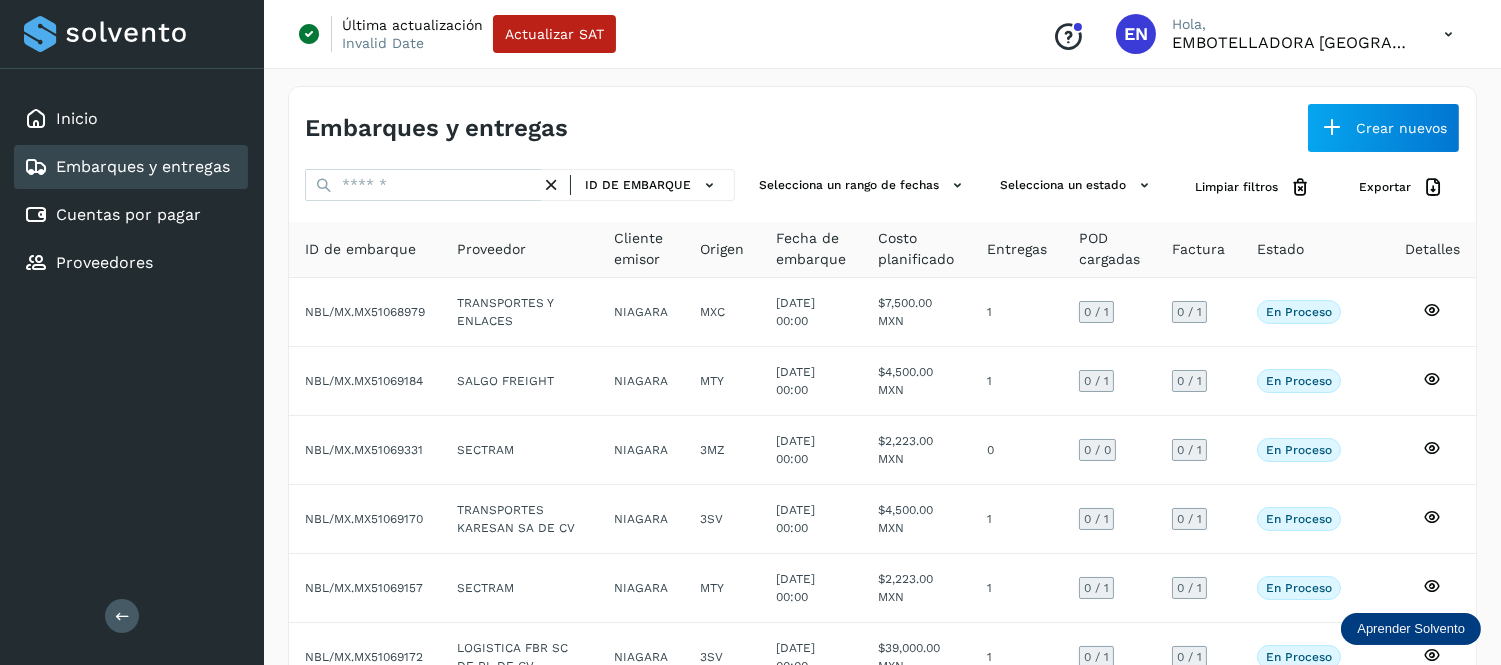 click at bounding box center [1448, 34] 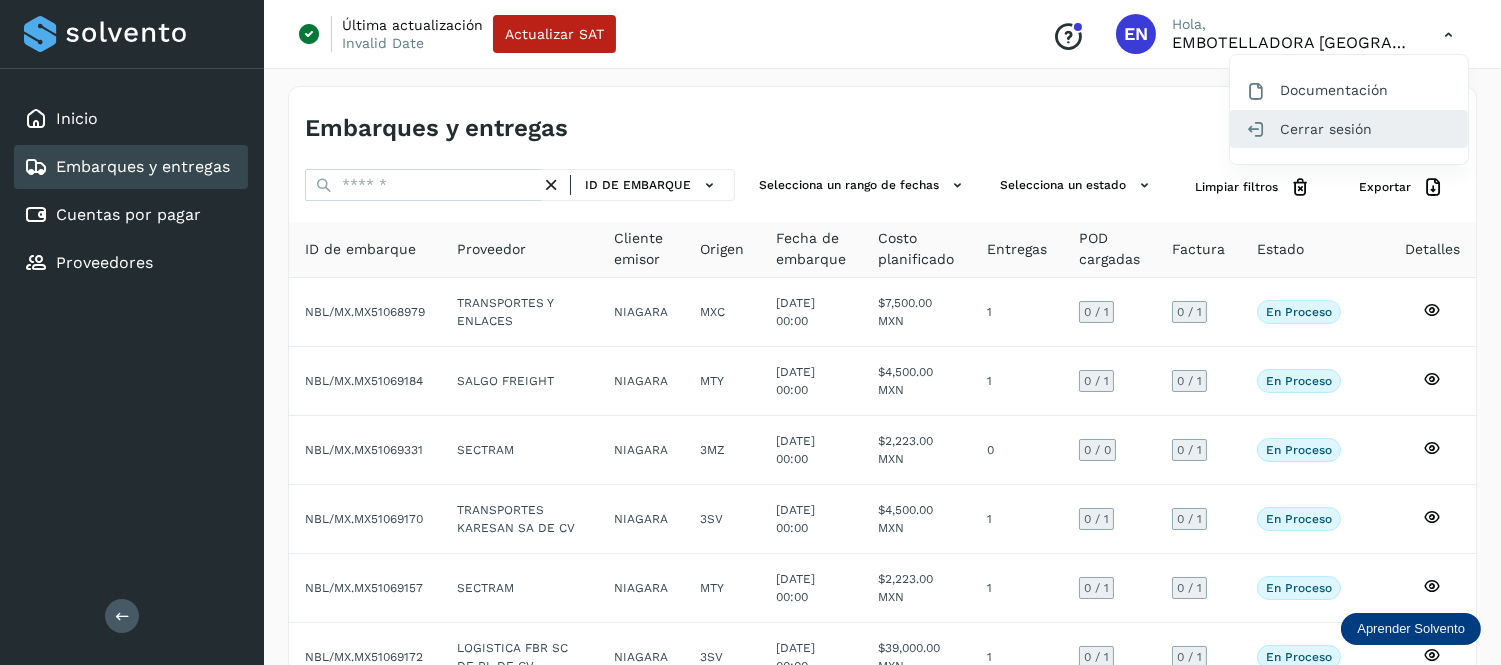 click on "Cerrar sesión" 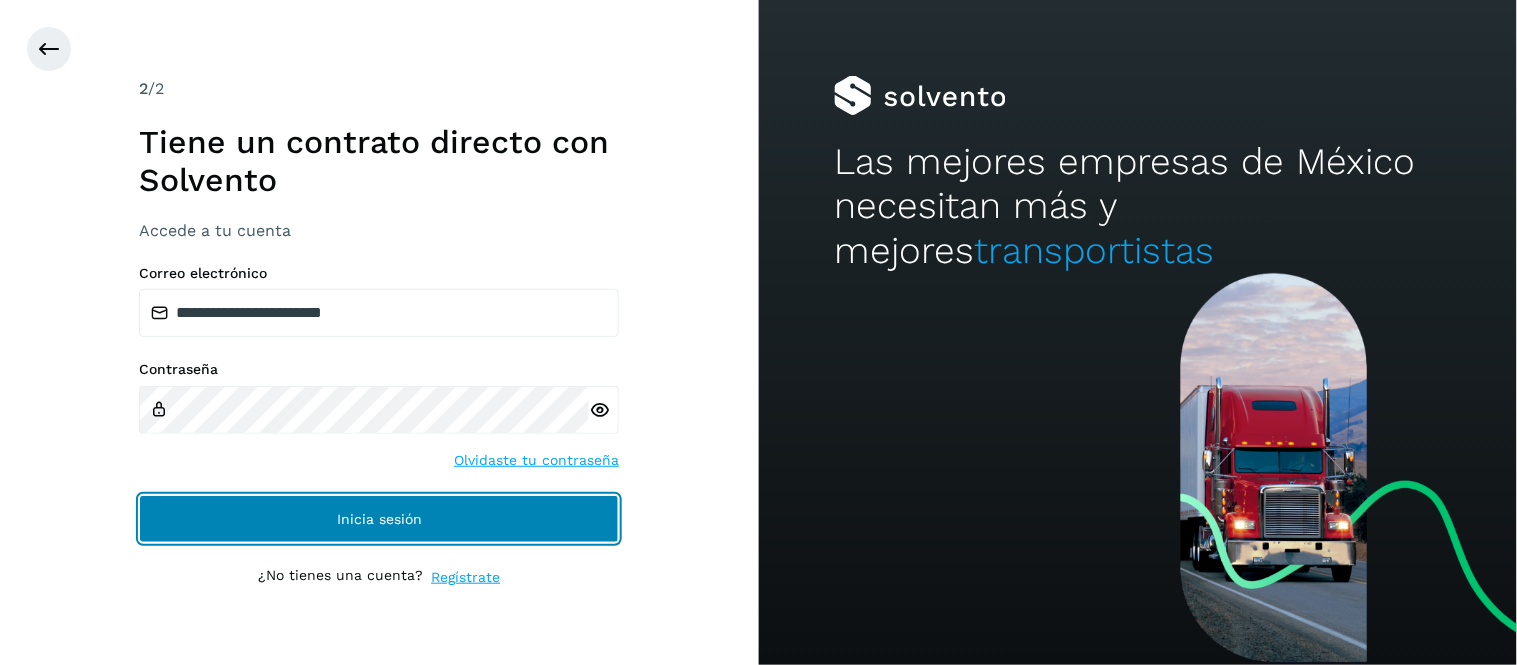 click on "Inicia sesión" at bounding box center [379, 519] 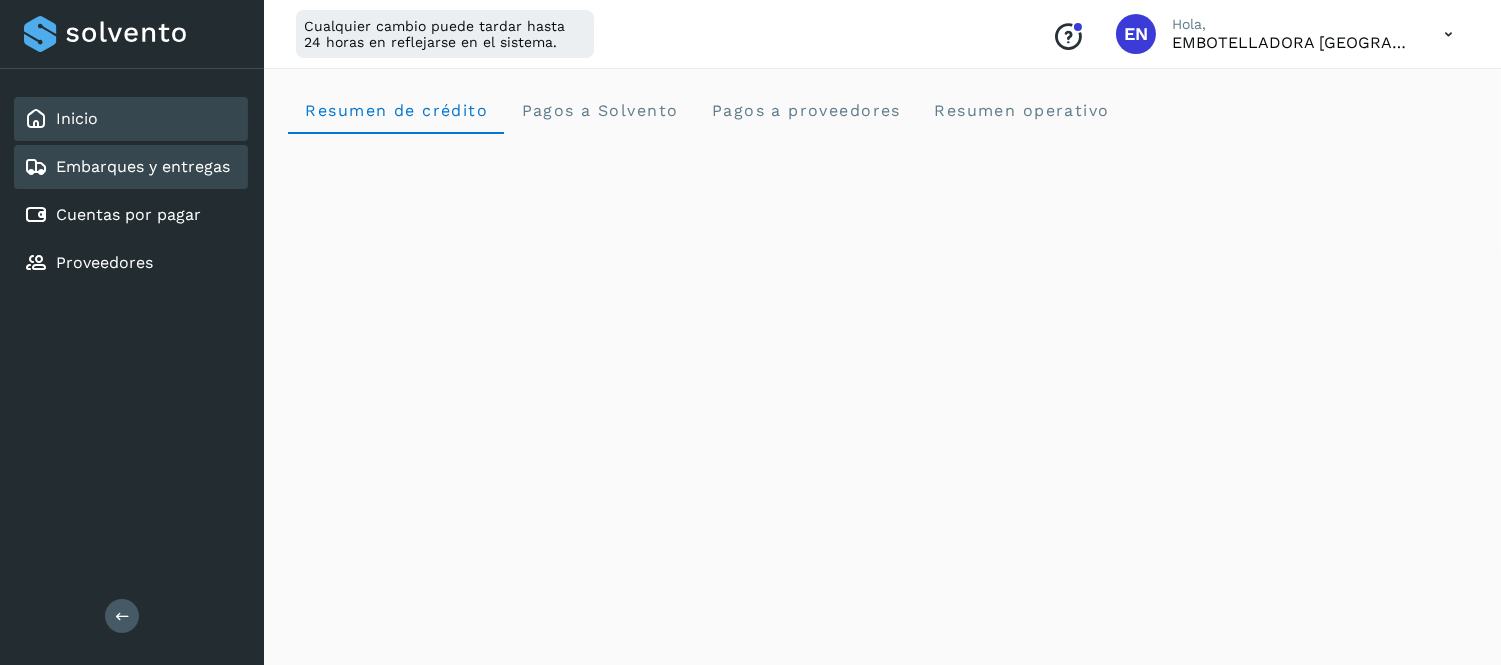 click on "Embarques y entregas" at bounding box center [143, 166] 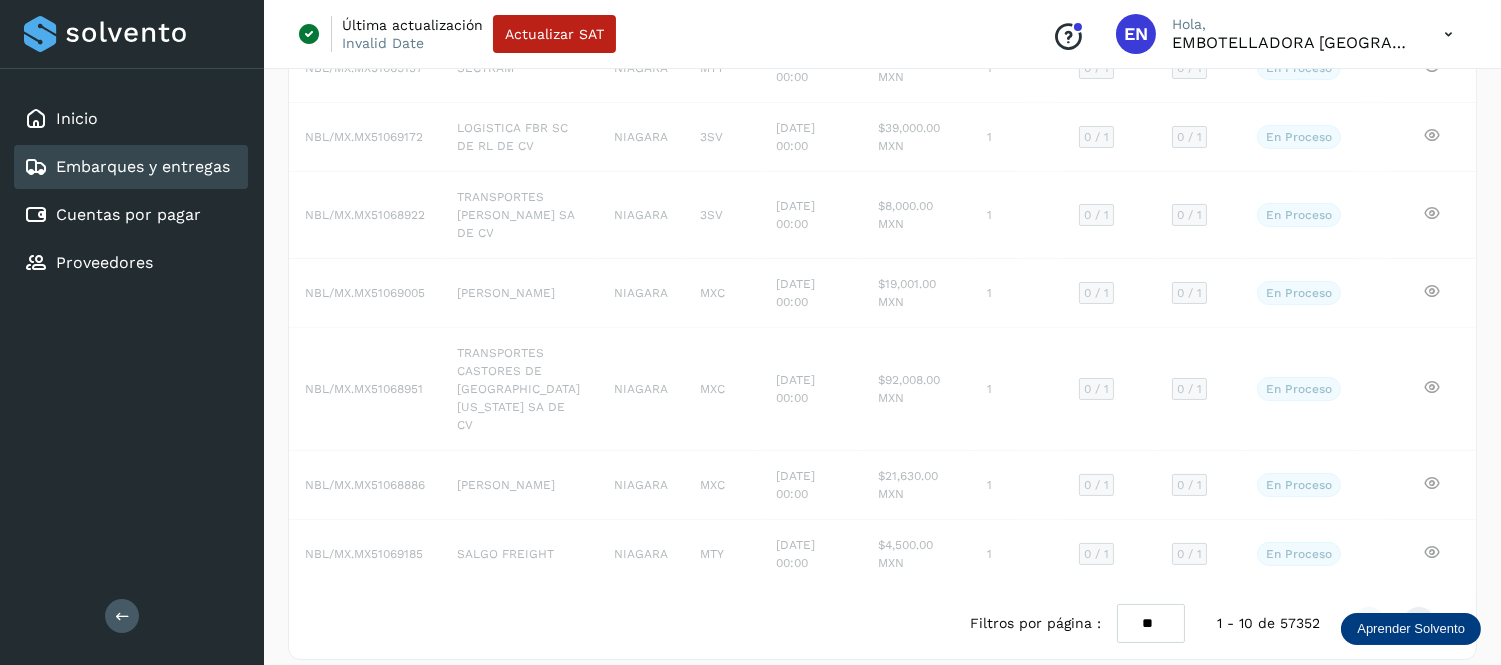 scroll, scrollTop: 453, scrollLeft: 0, axis: vertical 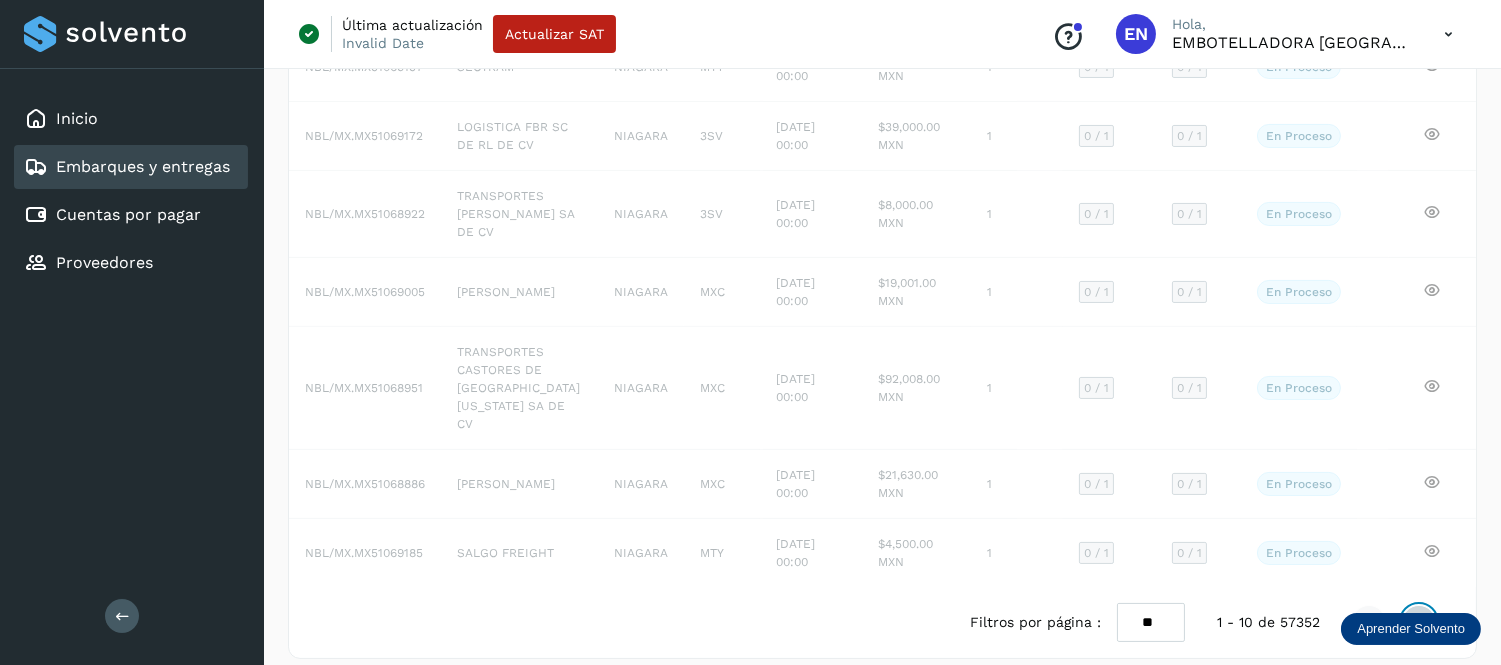 click at bounding box center [1419, 622] 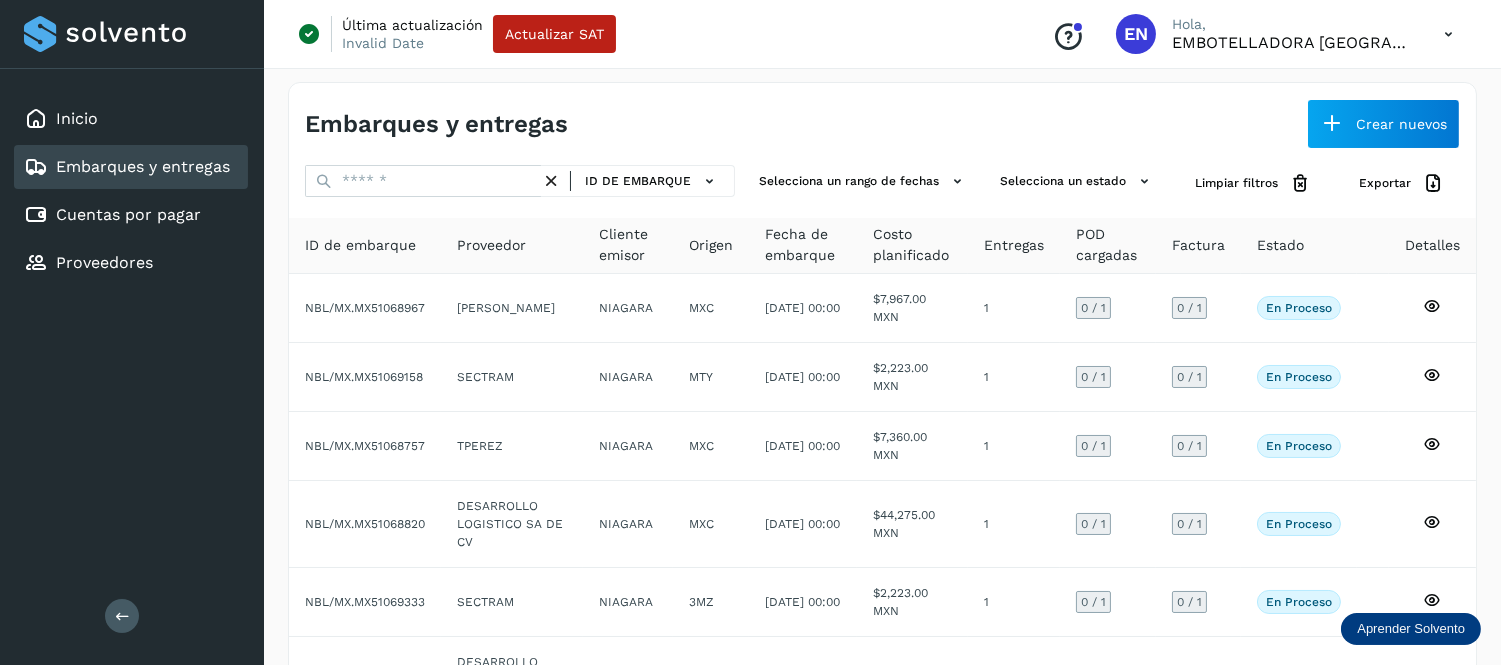scroll, scrollTop: 0, scrollLeft: 0, axis: both 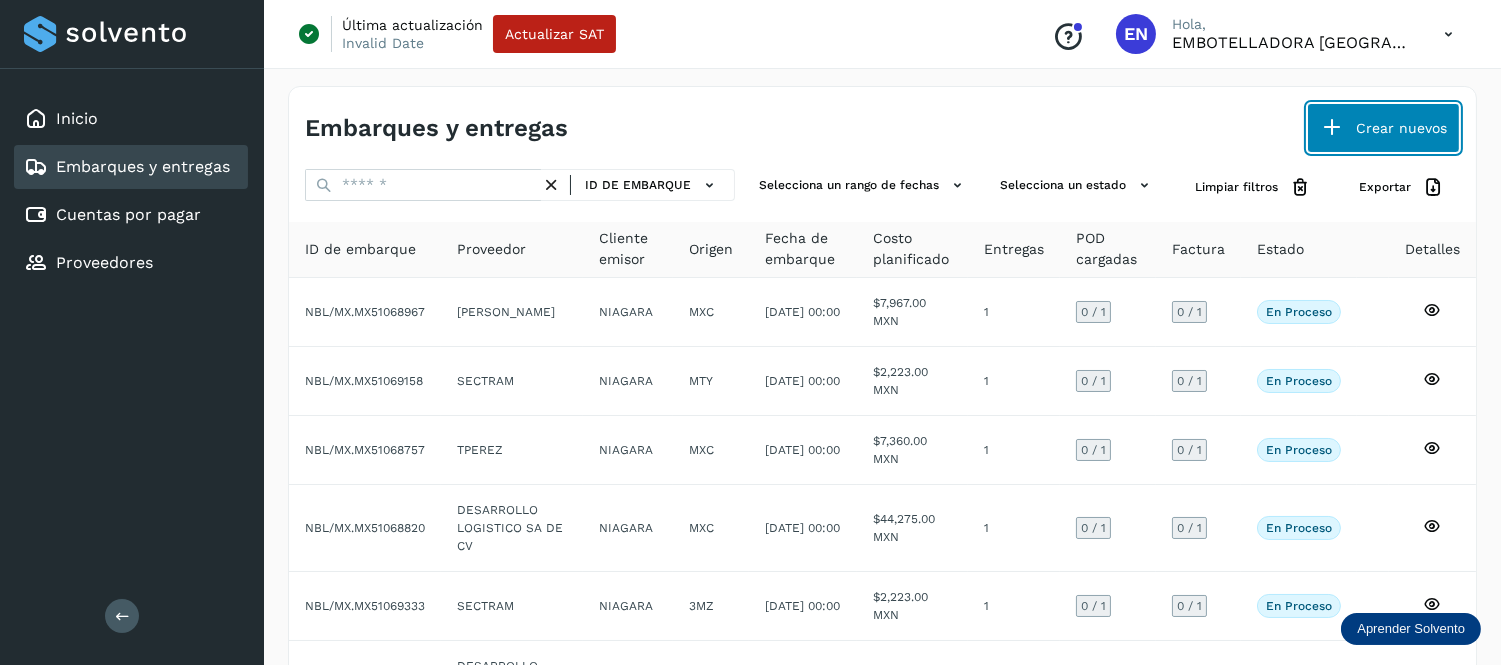 click on "Crear nuevos" at bounding box center (1383, 128) 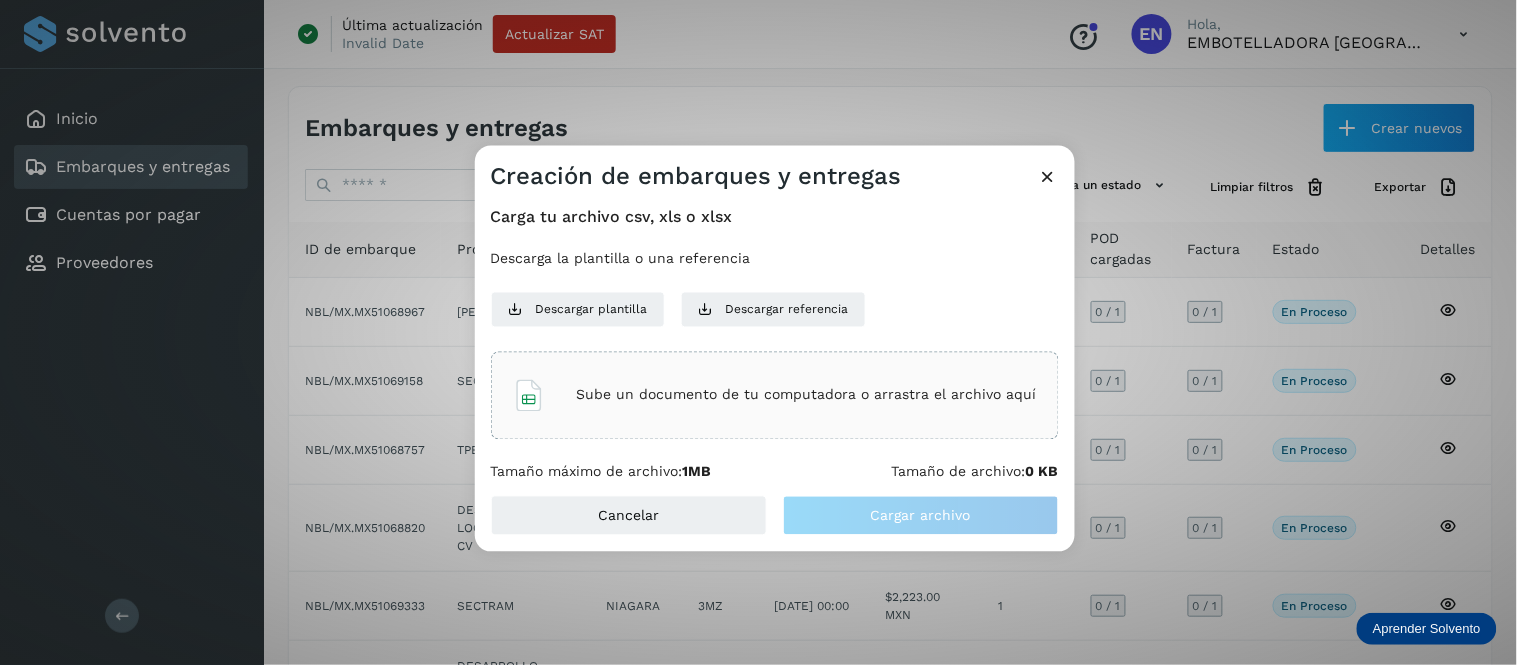 click on "Sube un documento de tu computadora o arrastra el archivo aquí" 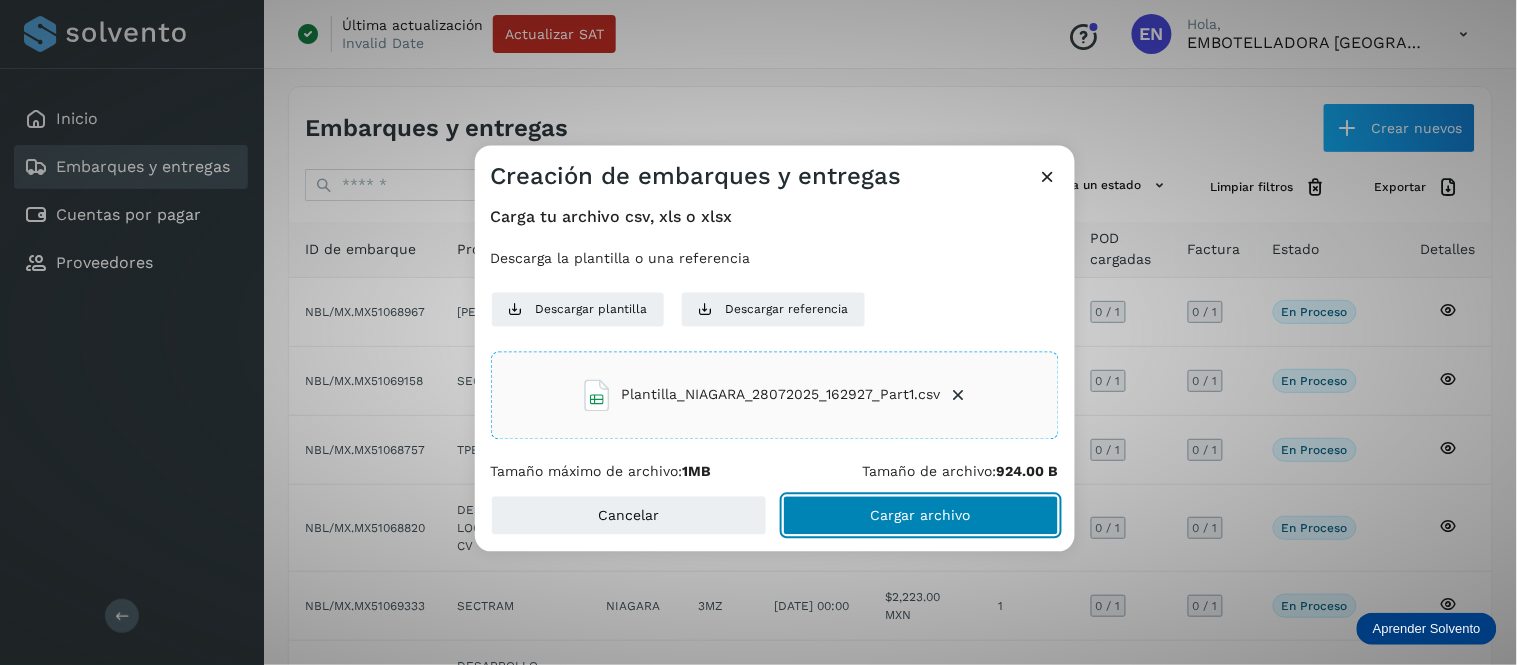 click on "Cargar archivo" 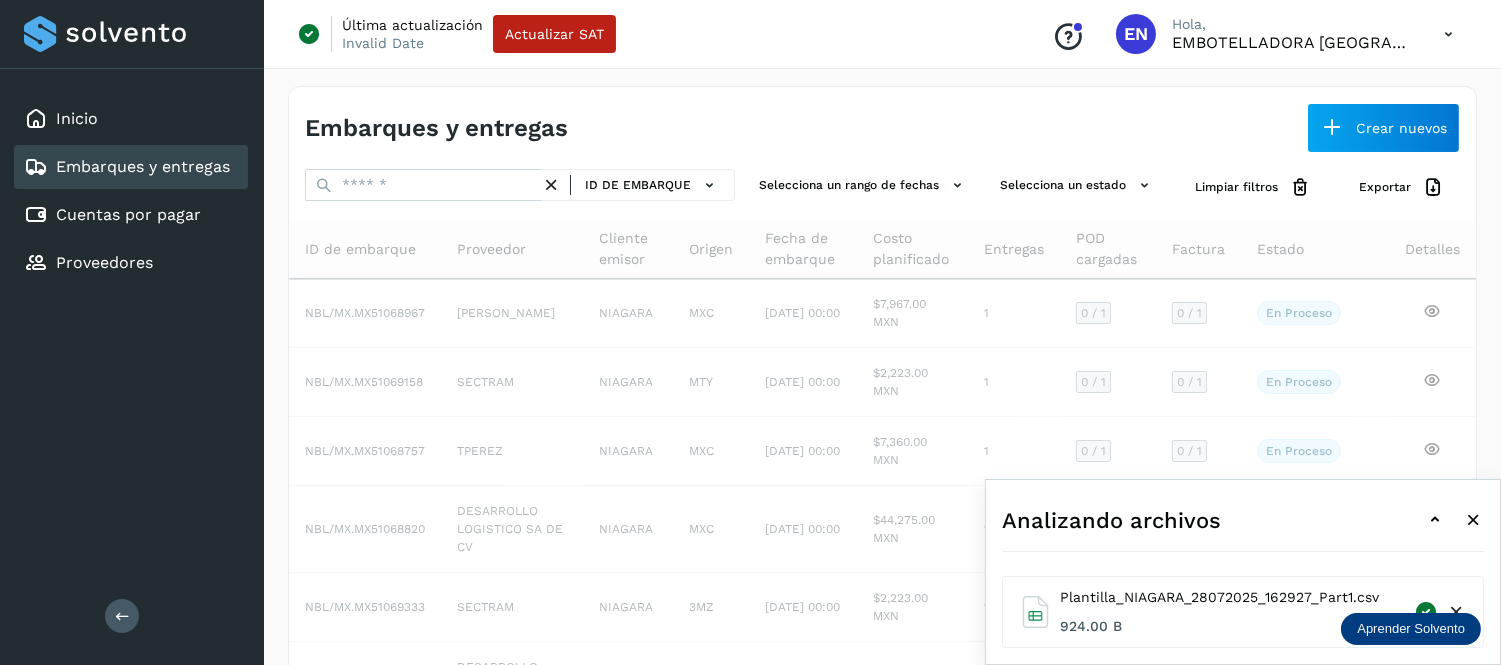 click on "Analizando archivos" at bounding box center (1243, 520) 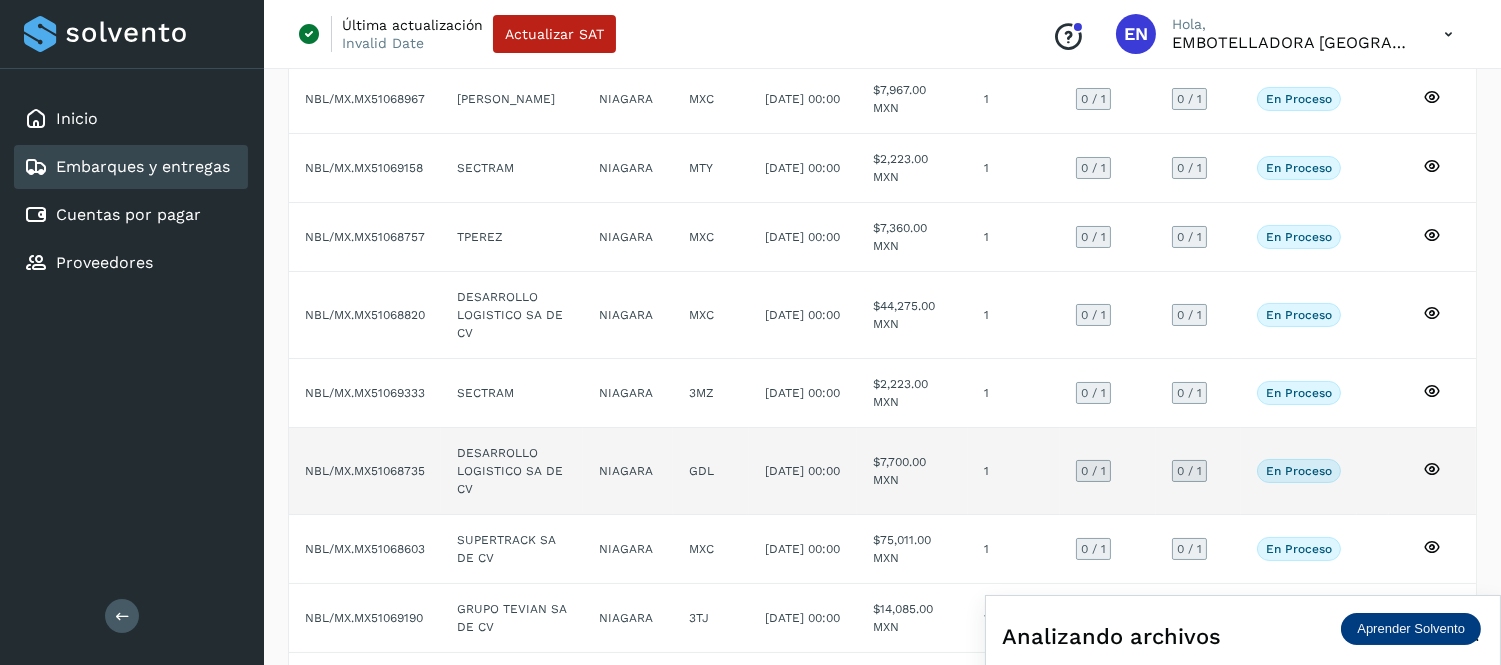 scroll, scrollTop: 470, scrollLeft: 0, axis: vertical 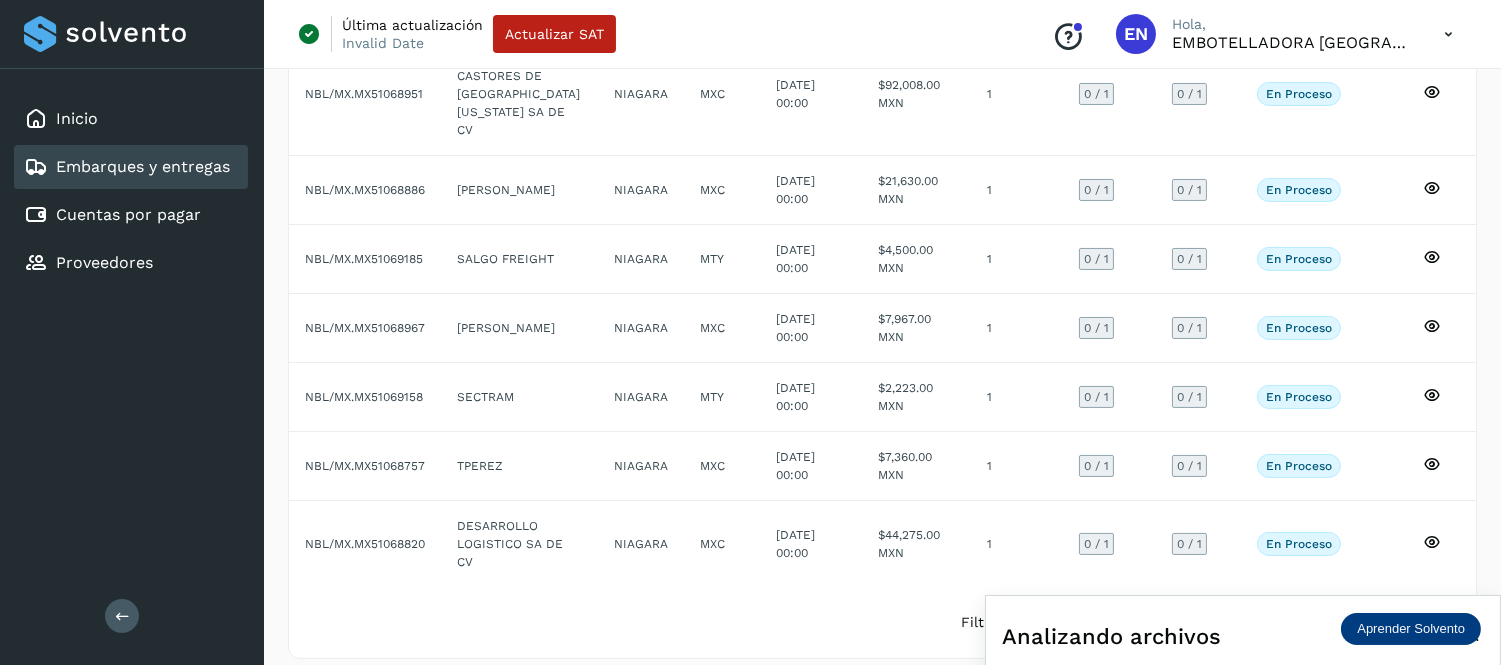 click at bounding box center [1448, 34] 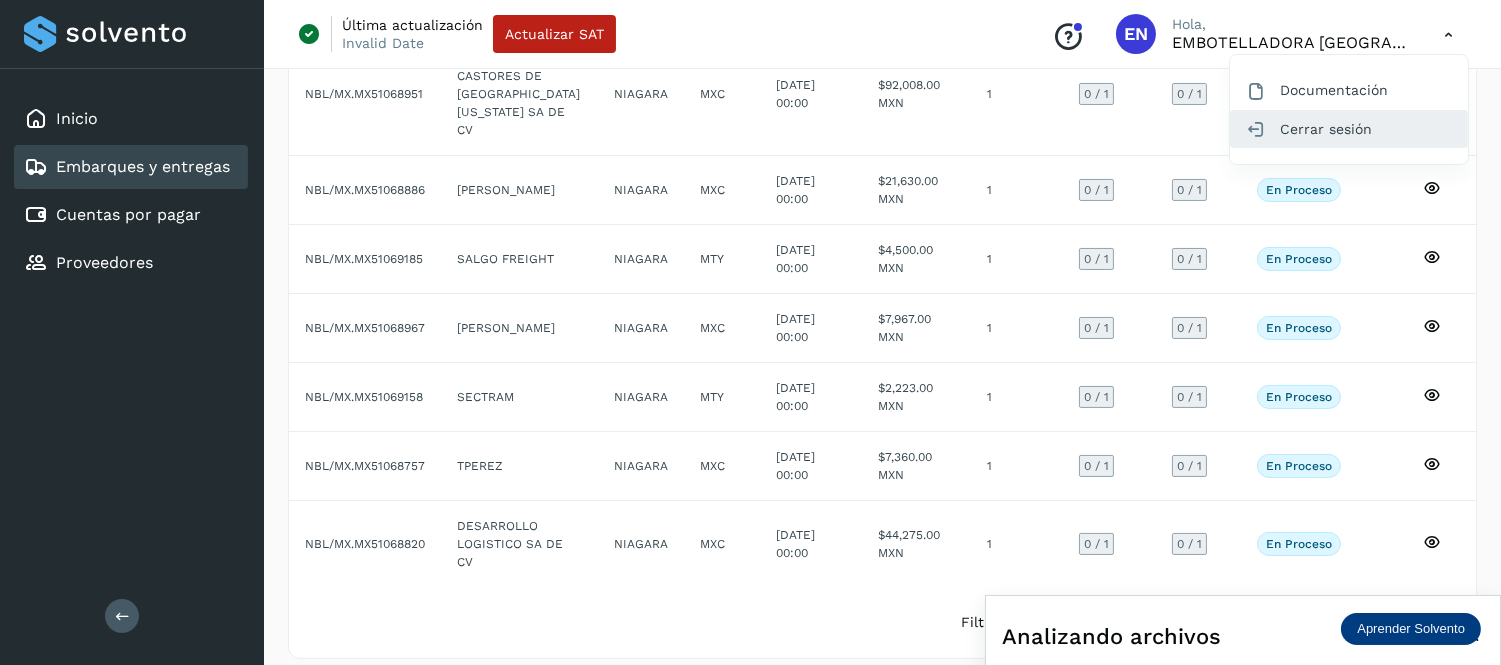 click on "Cerrar sesión" 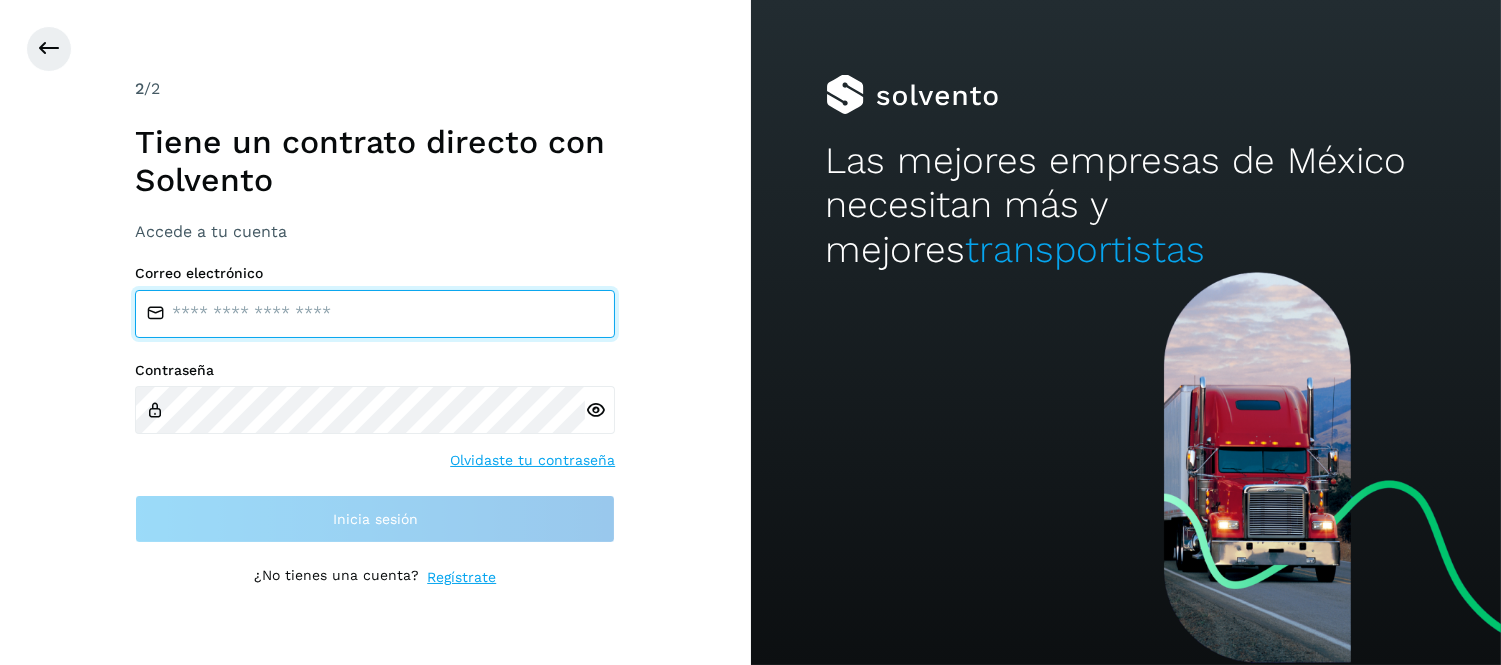 type on "**********" 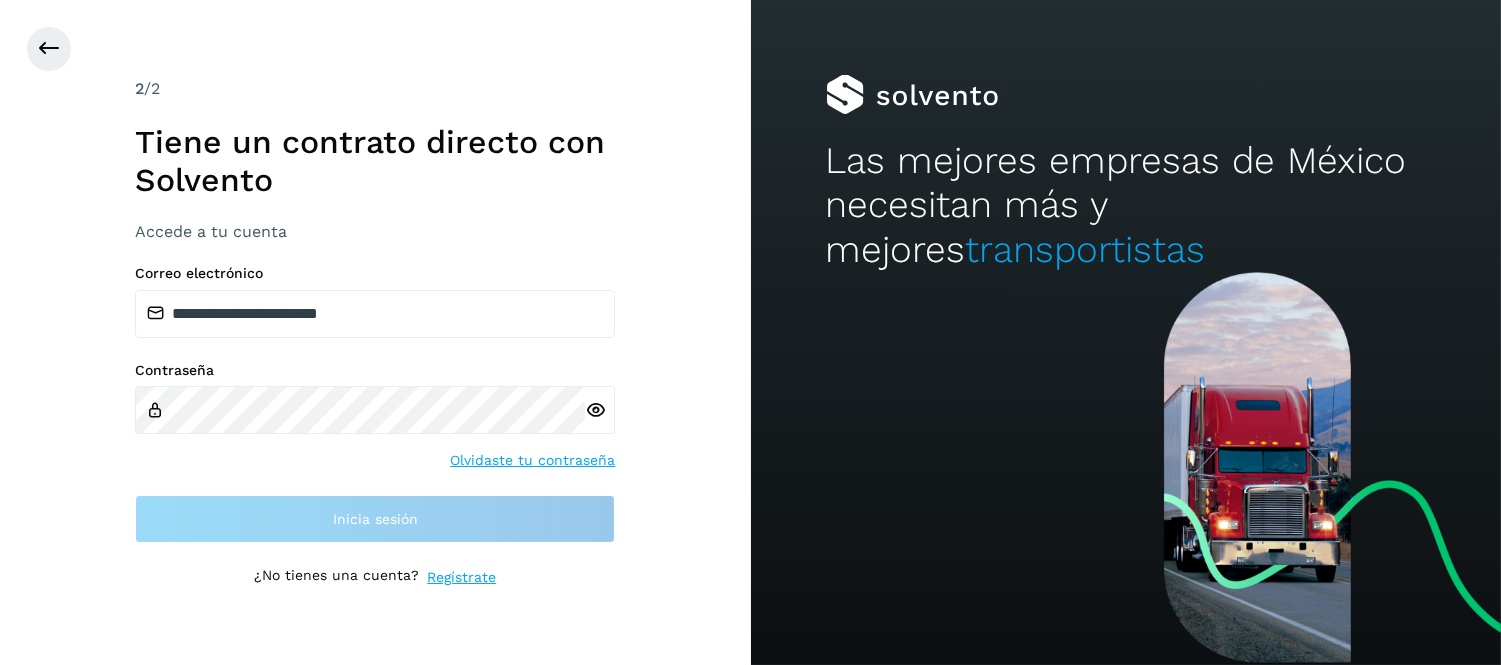 scroll, scrollTop: 0, scrollLeft: 0, axis: both 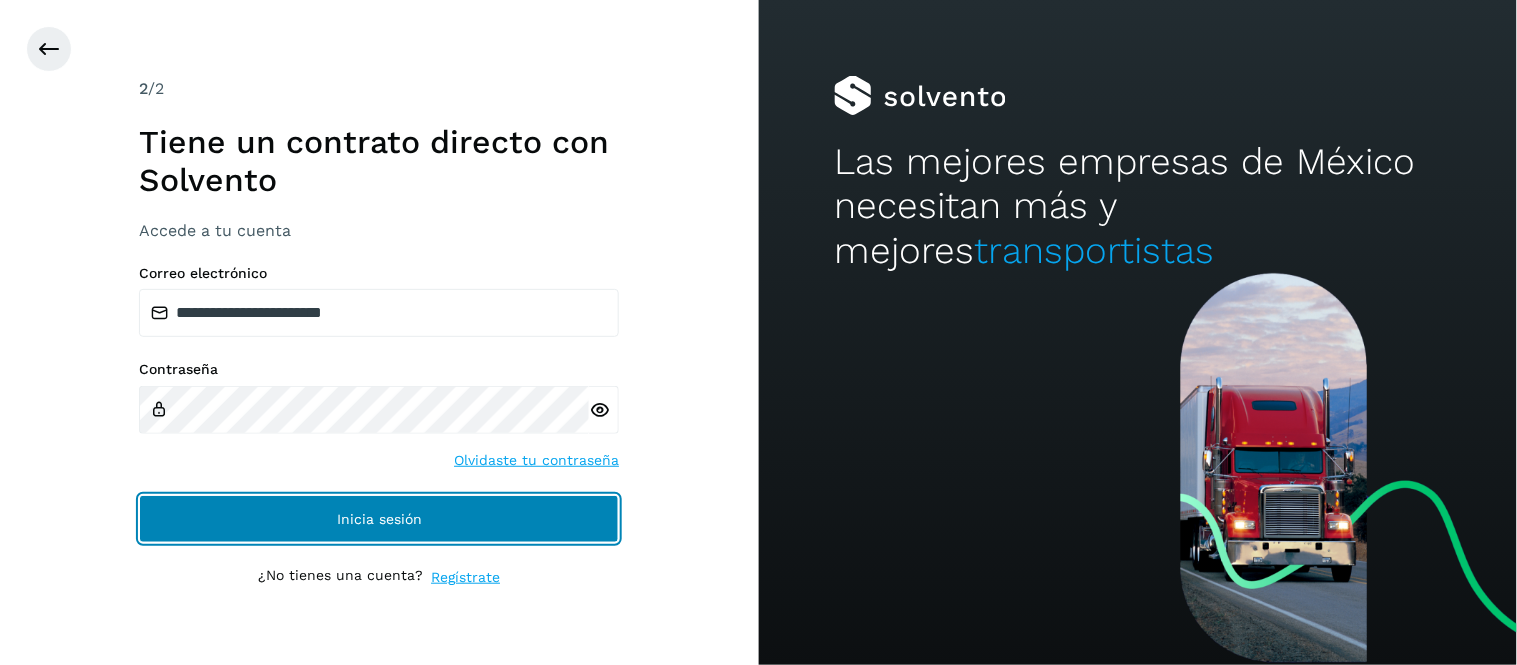 click on "Inicia sesión" at bounding box center [379, 519] 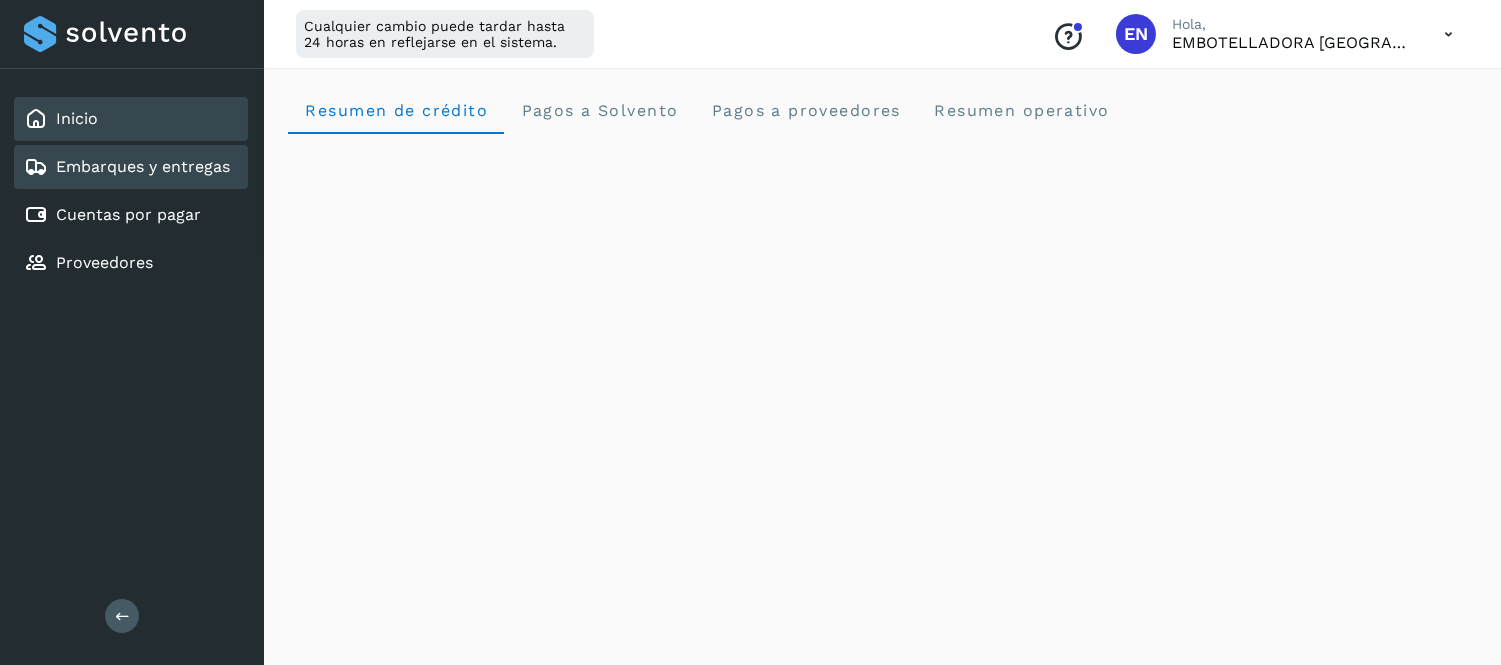 click on "Embarques y entregas" at bounding box center (143, 166) 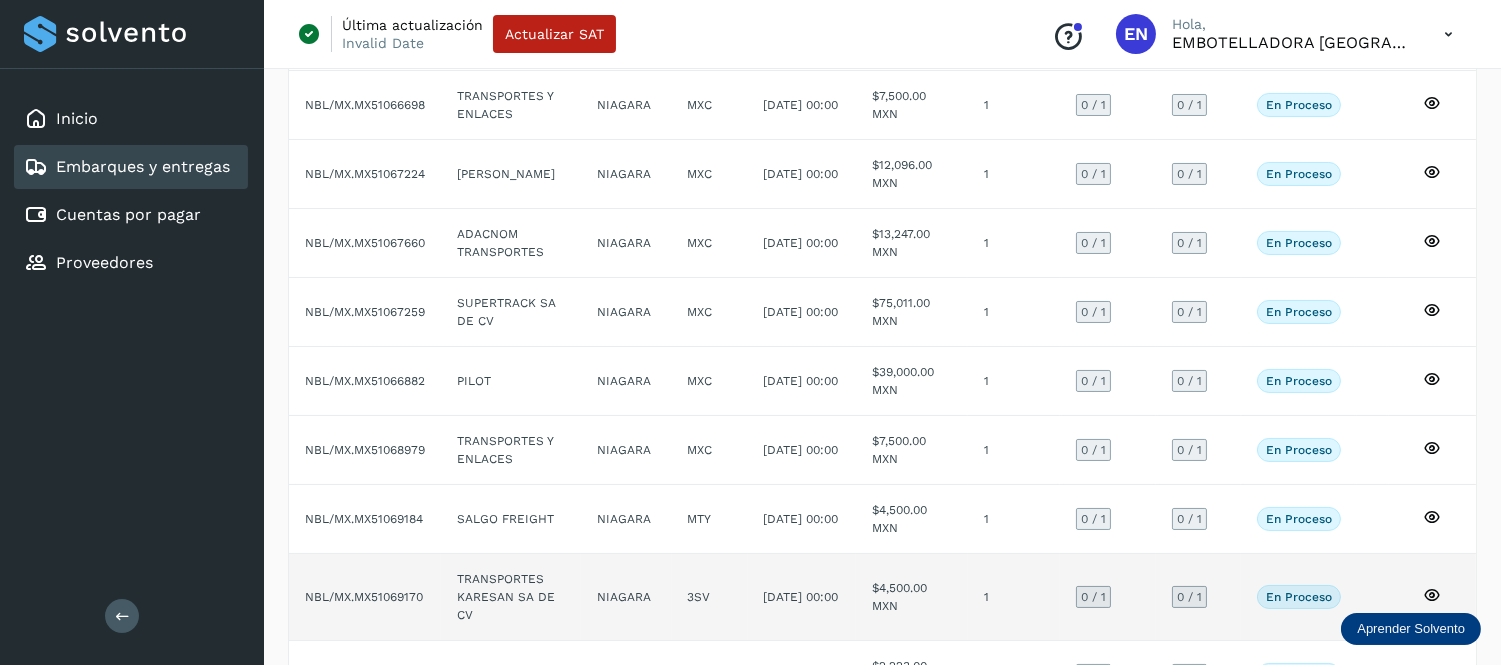 scroll, scrollTop: 416, scrollLeft: 0, axis: vertical 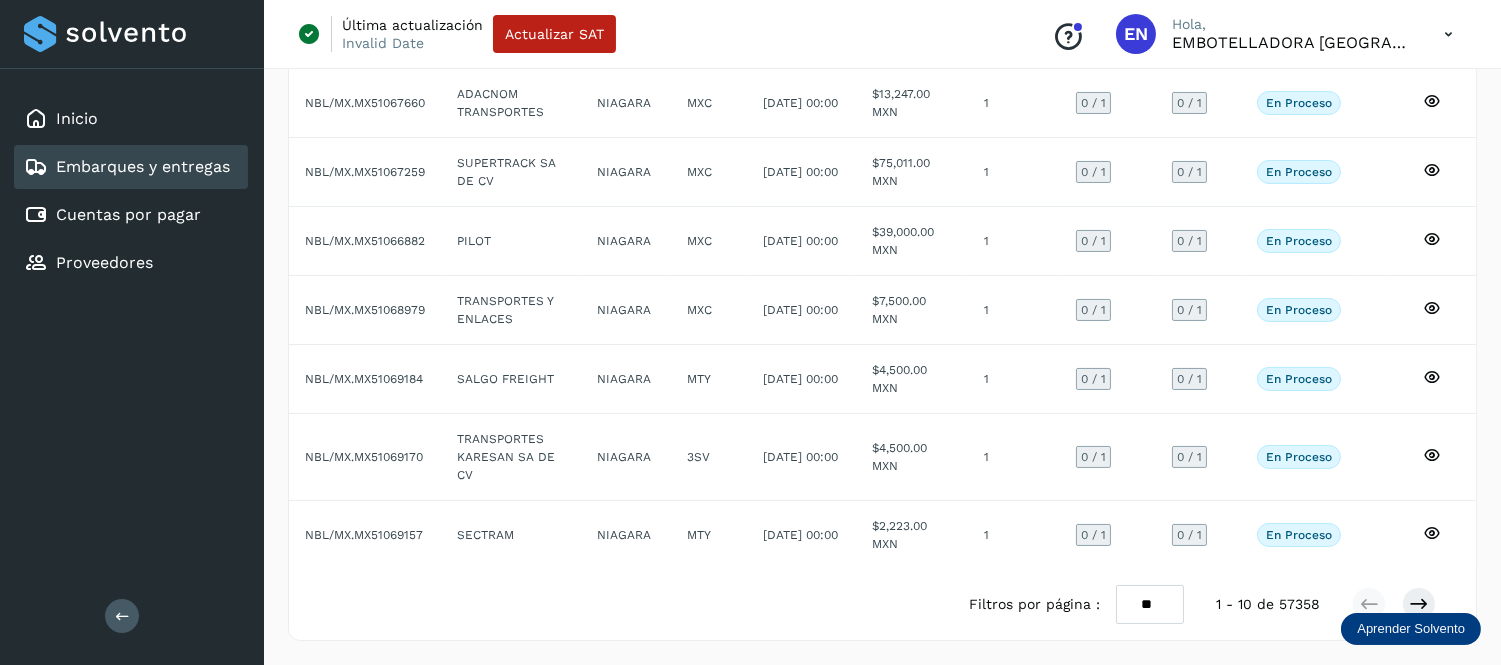click at bounding box center (1448, 34) 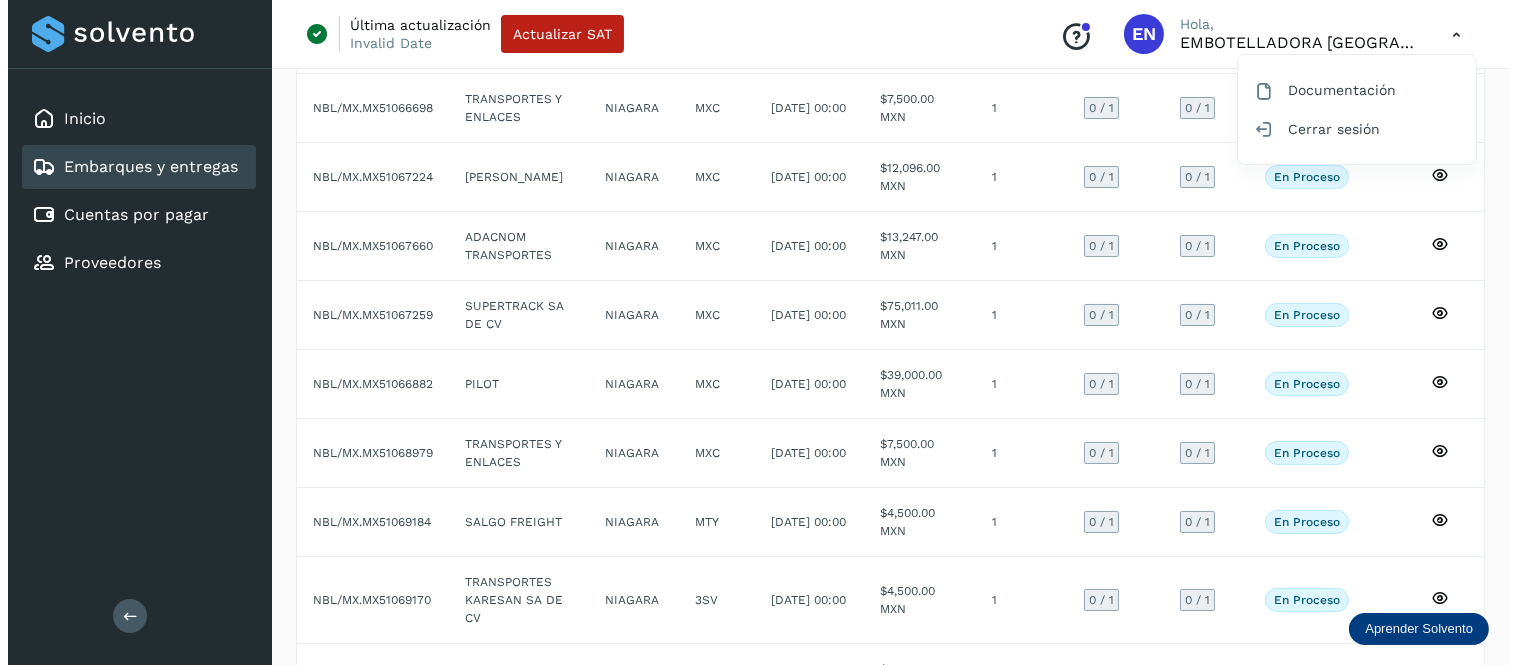 scroll, scrollTop: 0, scrollLeft: 0, axis: both 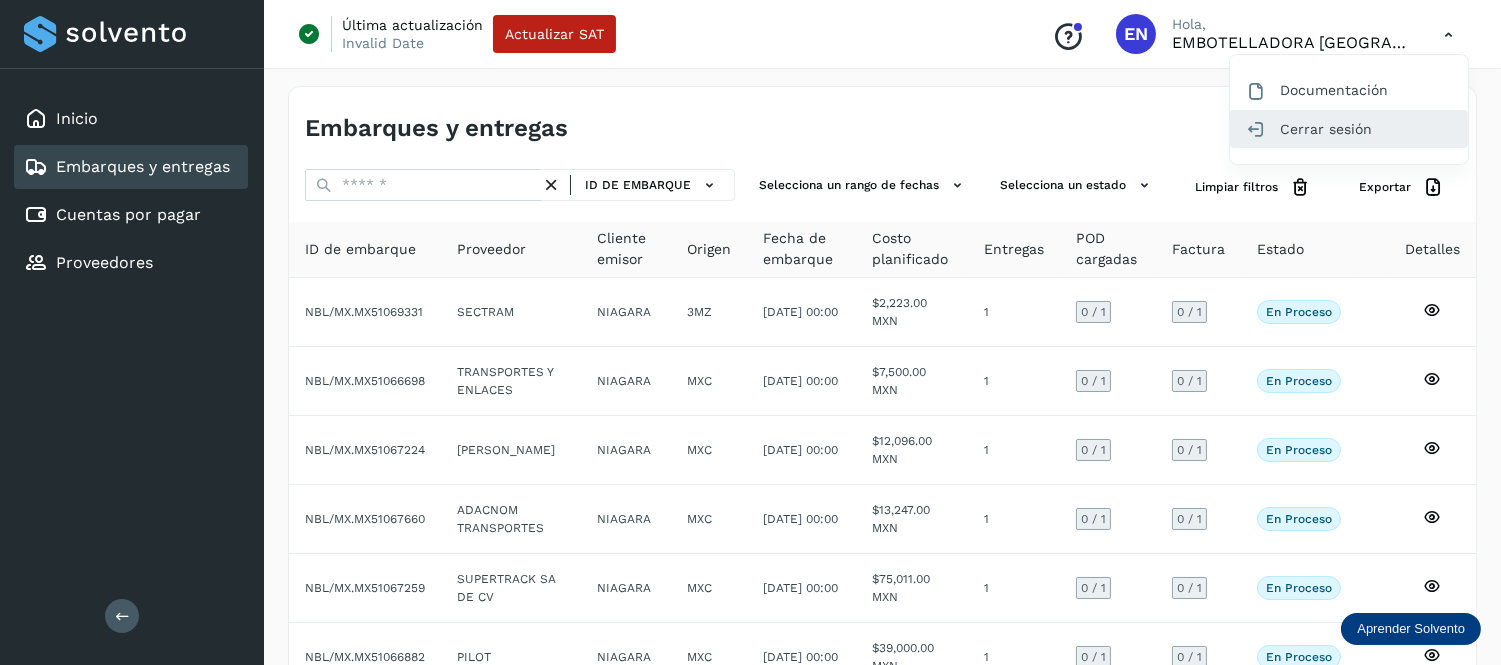 click on "Cerrar sesión" 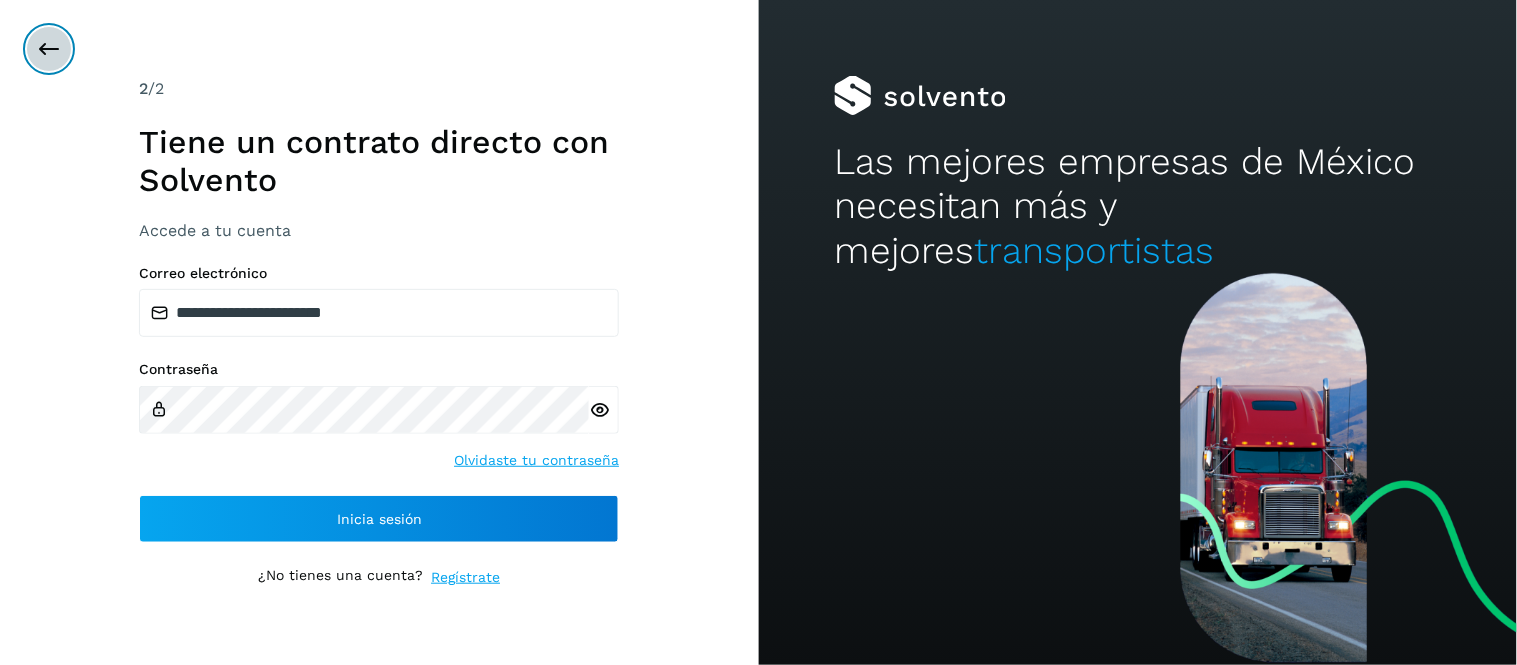click at bounding box center [49, 49] 